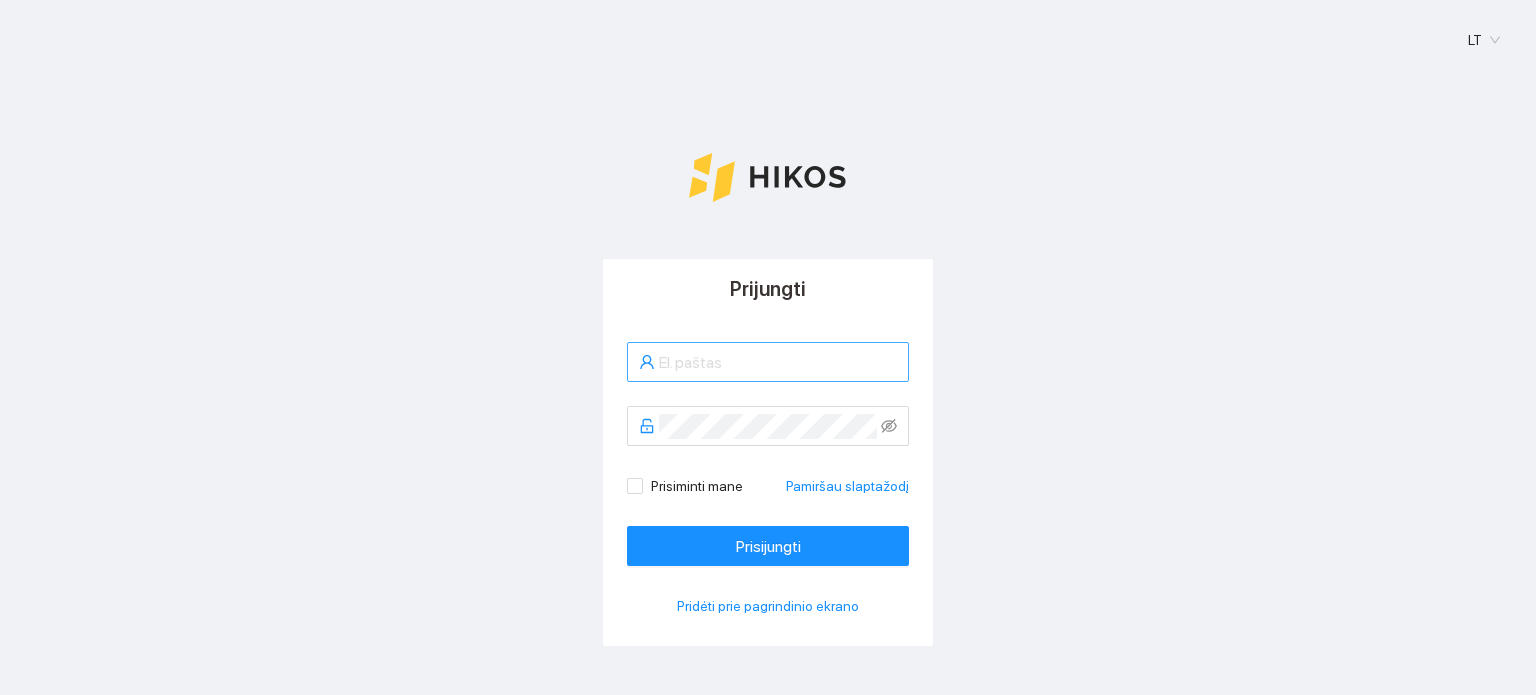 scroll, scrollTop: 0, scrollLeft: 0, axis: both 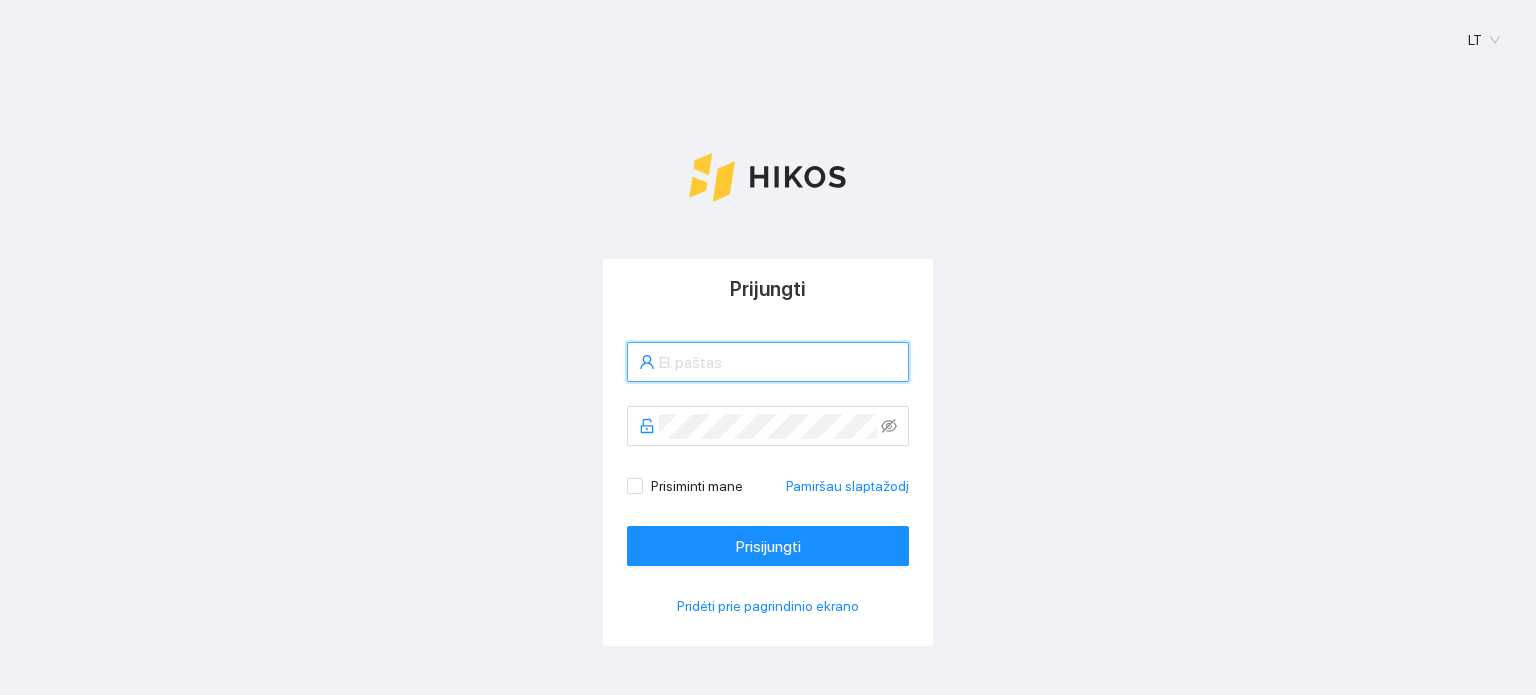 click at bounding box center (778, 362) 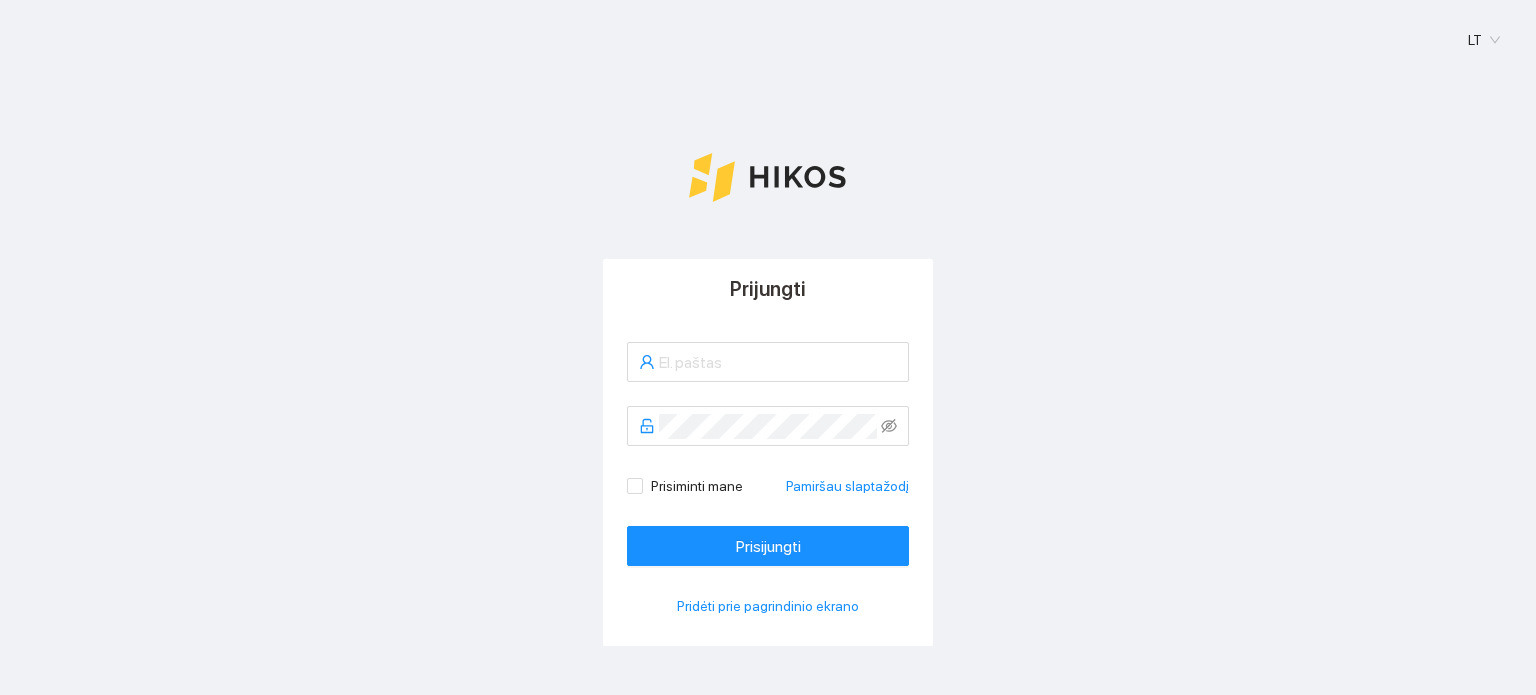 click on "Prijungti Prisiminti mane Pamiršau slaptažodį Prisijungti Pridėti prie pagrindinio ekrano" at bounding box center (768, 502) 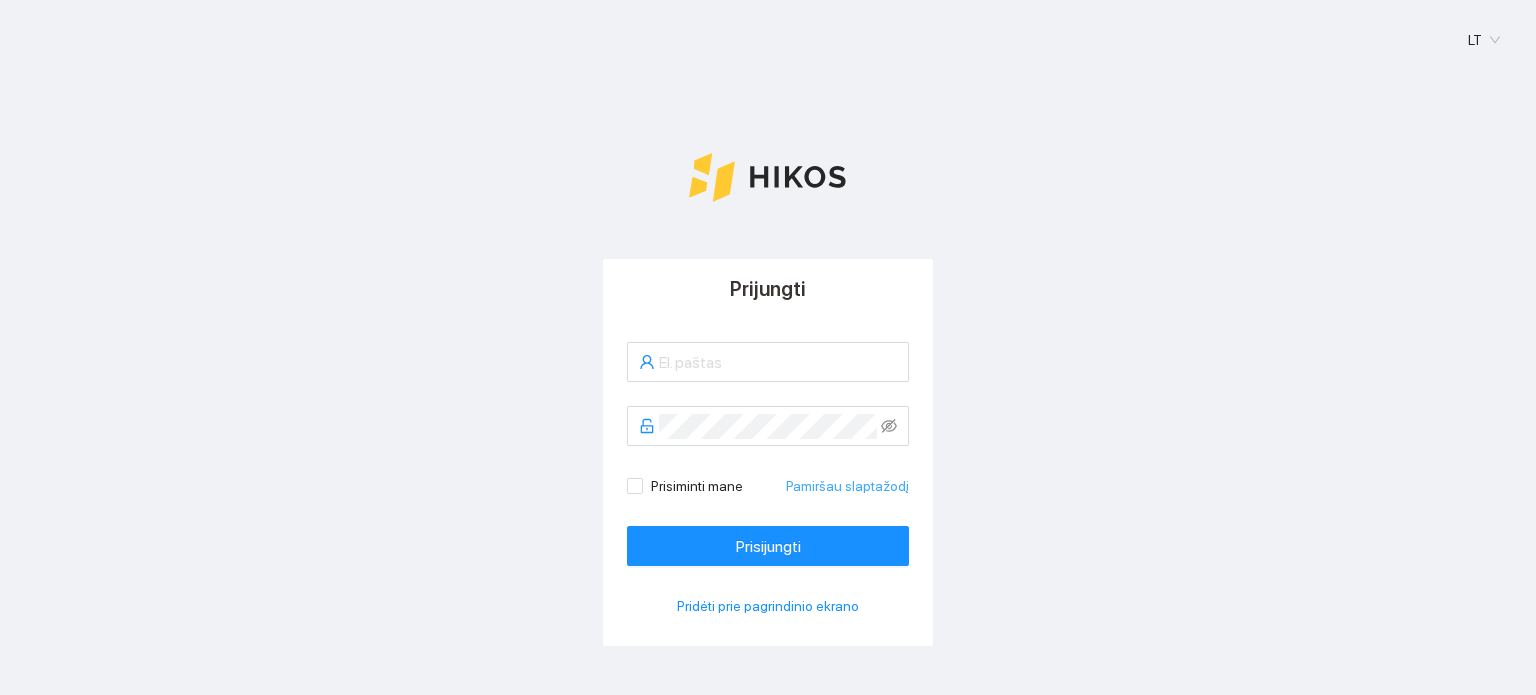 click on "Pamiršau slaptažodį" at bounding box center [847, 486] 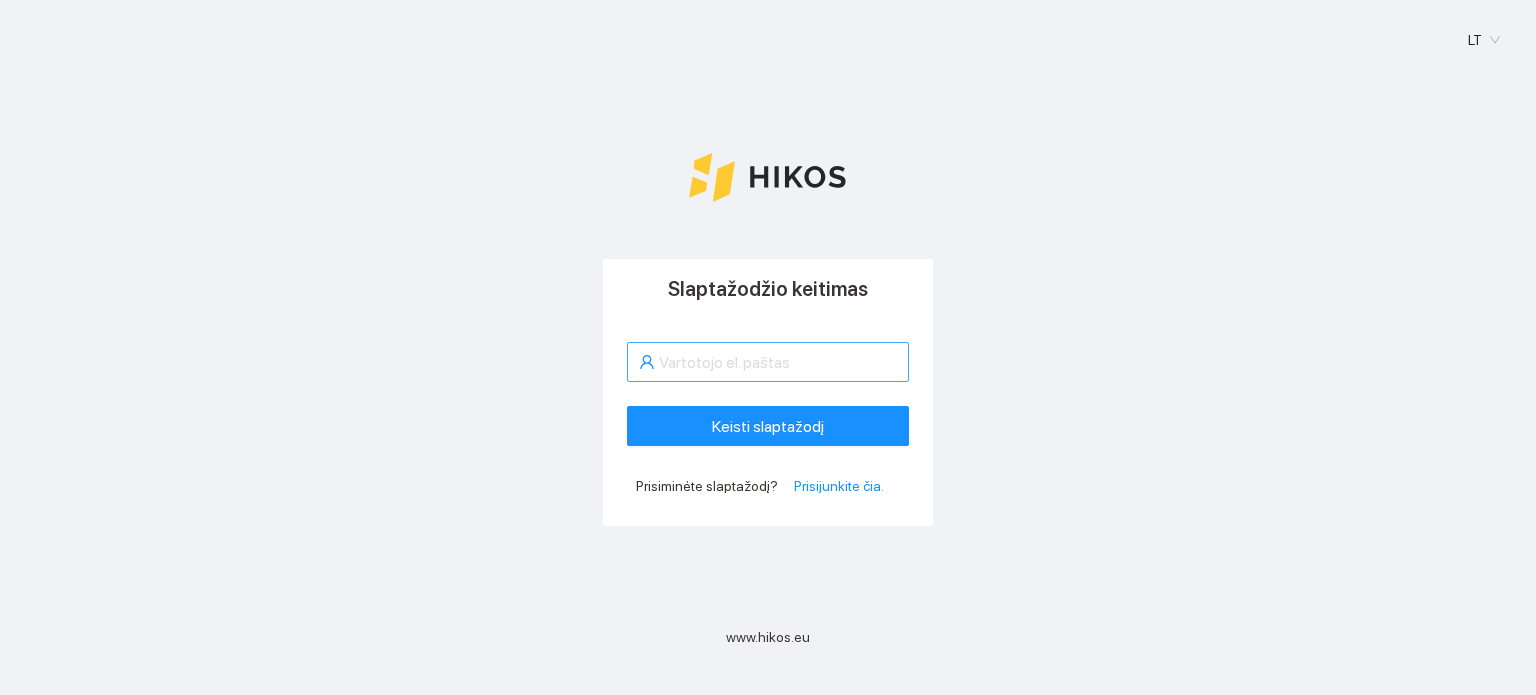 click at bounding box center (778, 362) 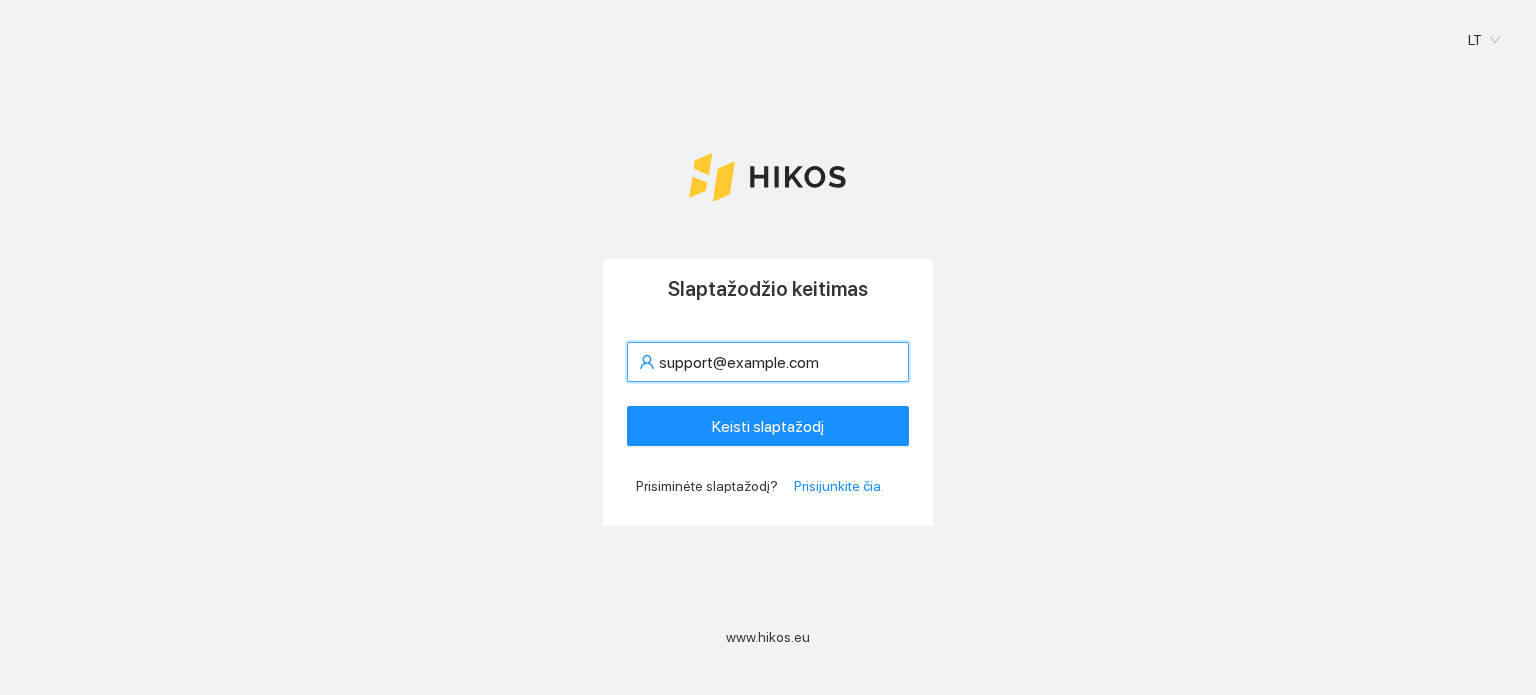 scroll, scrollTop: 0, scrollLeft: 10, axis: horizontal 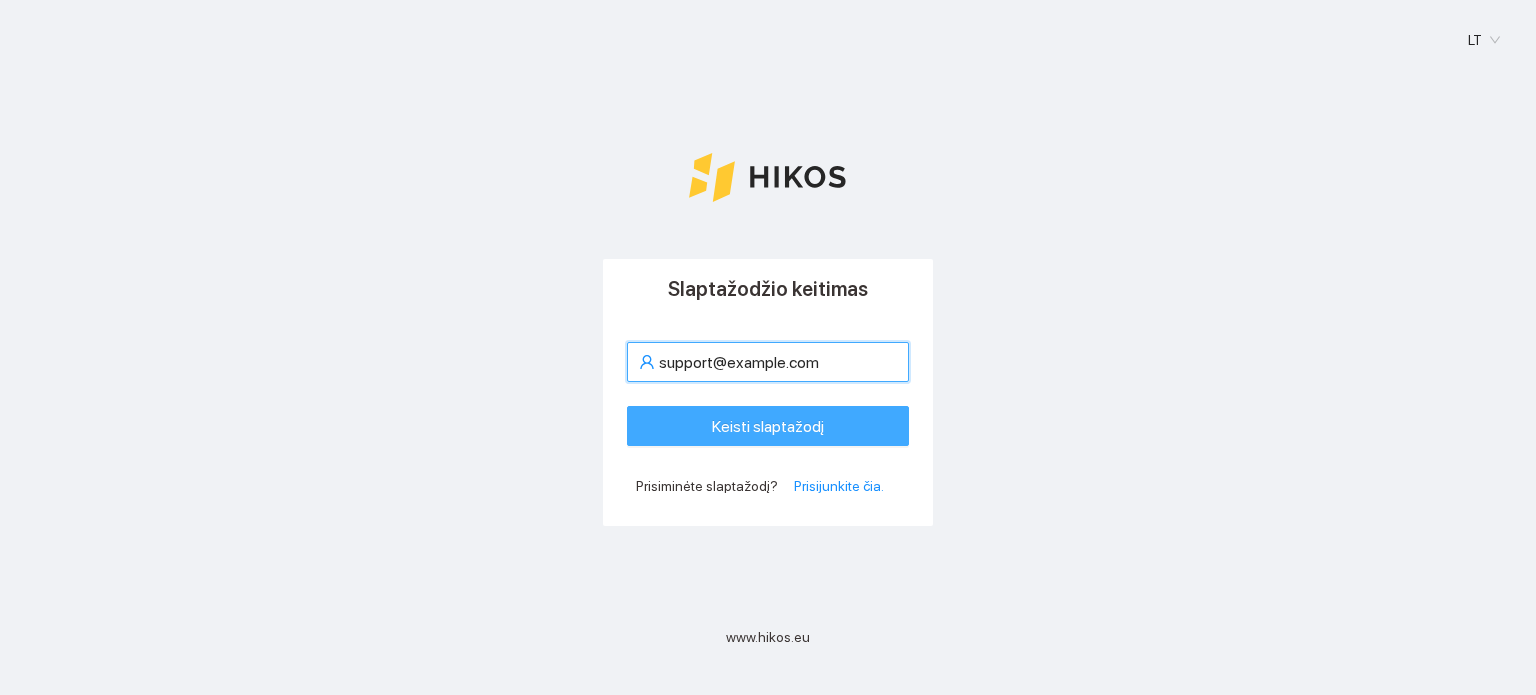 type on "support@example.com" 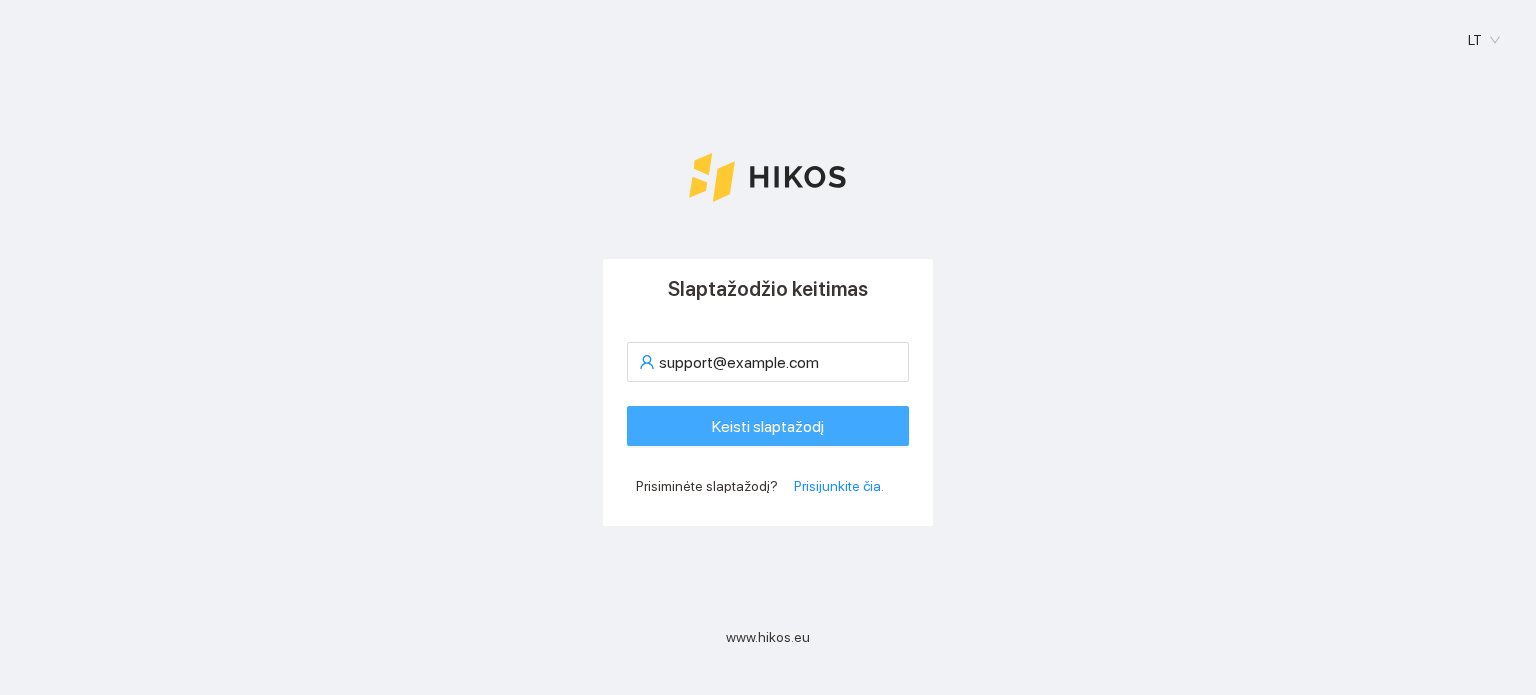 click on "Keisti slaptažodį" at bounding box center (768, 426) 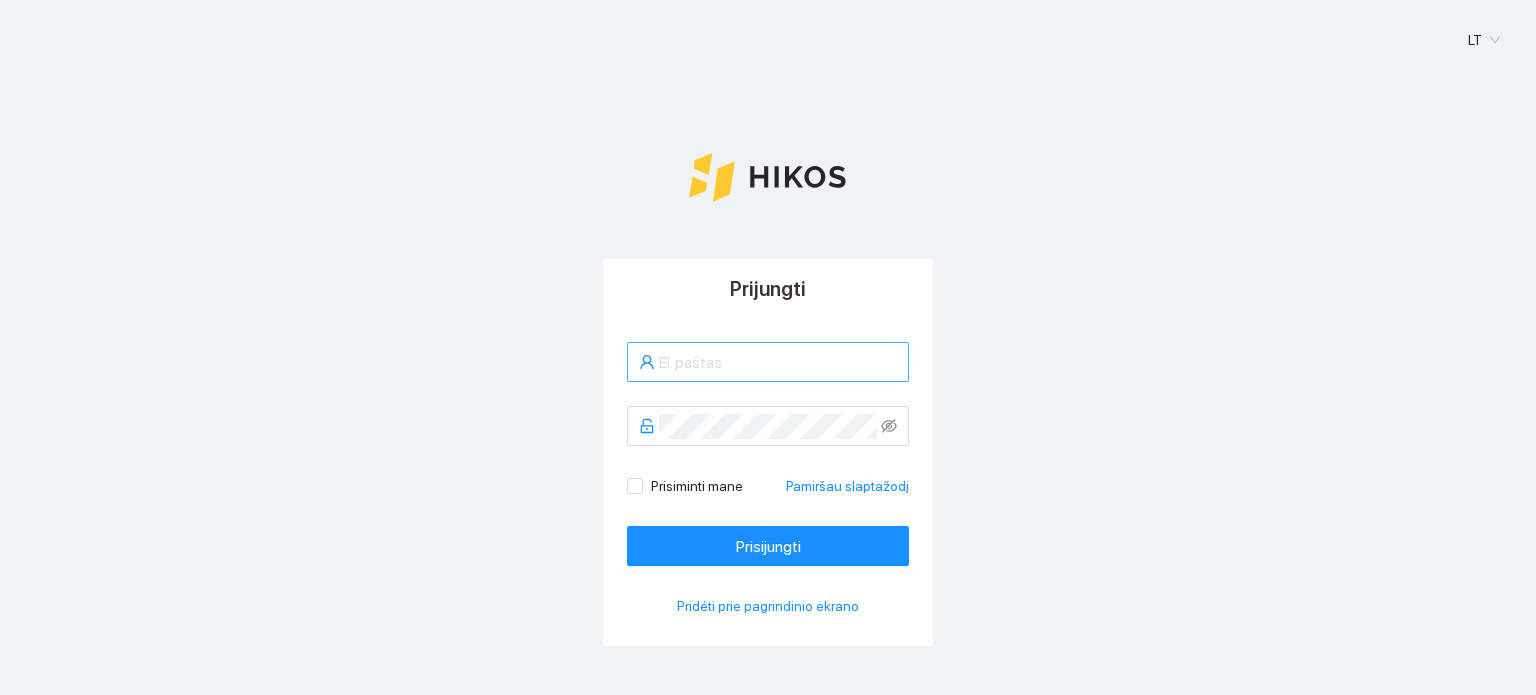 click at bounding box center (778, 362) 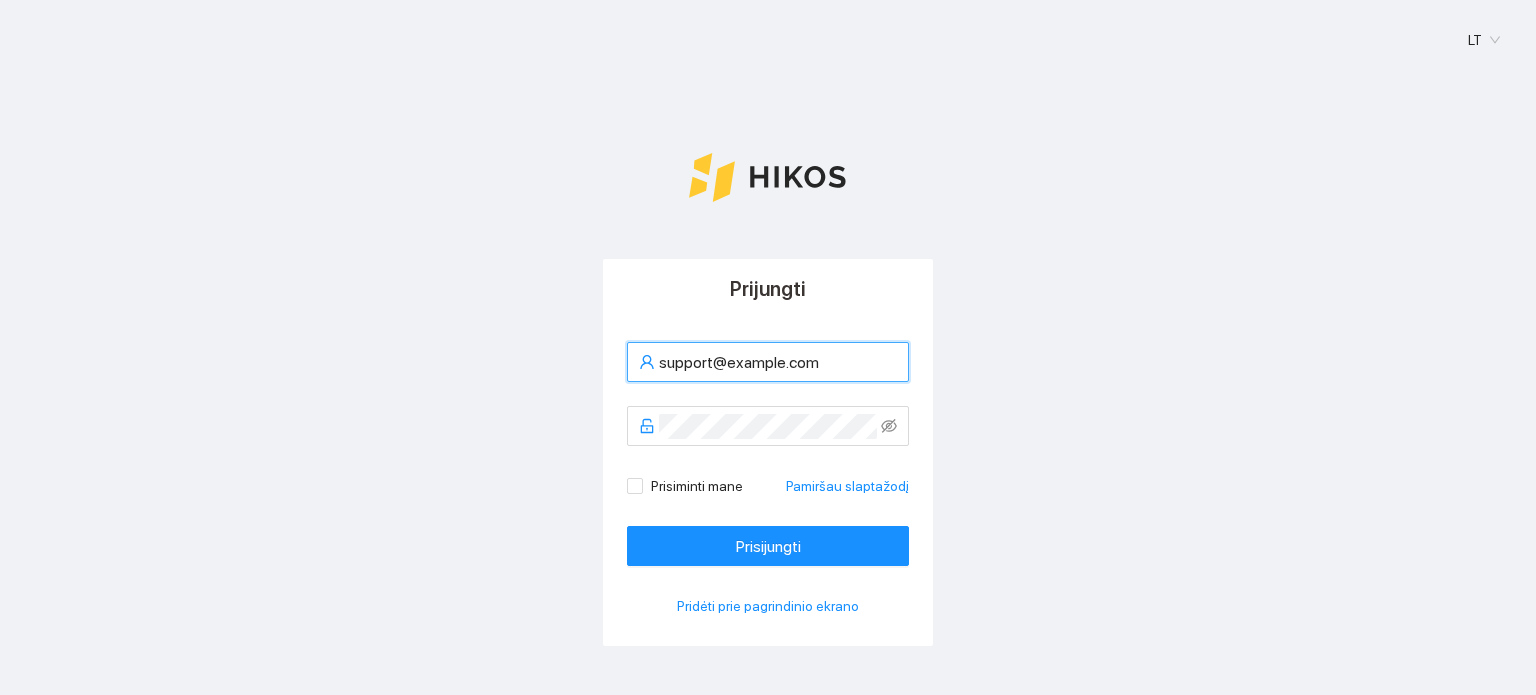 scroll, scrollTop: 0, scrollLeft: 0, axis: both 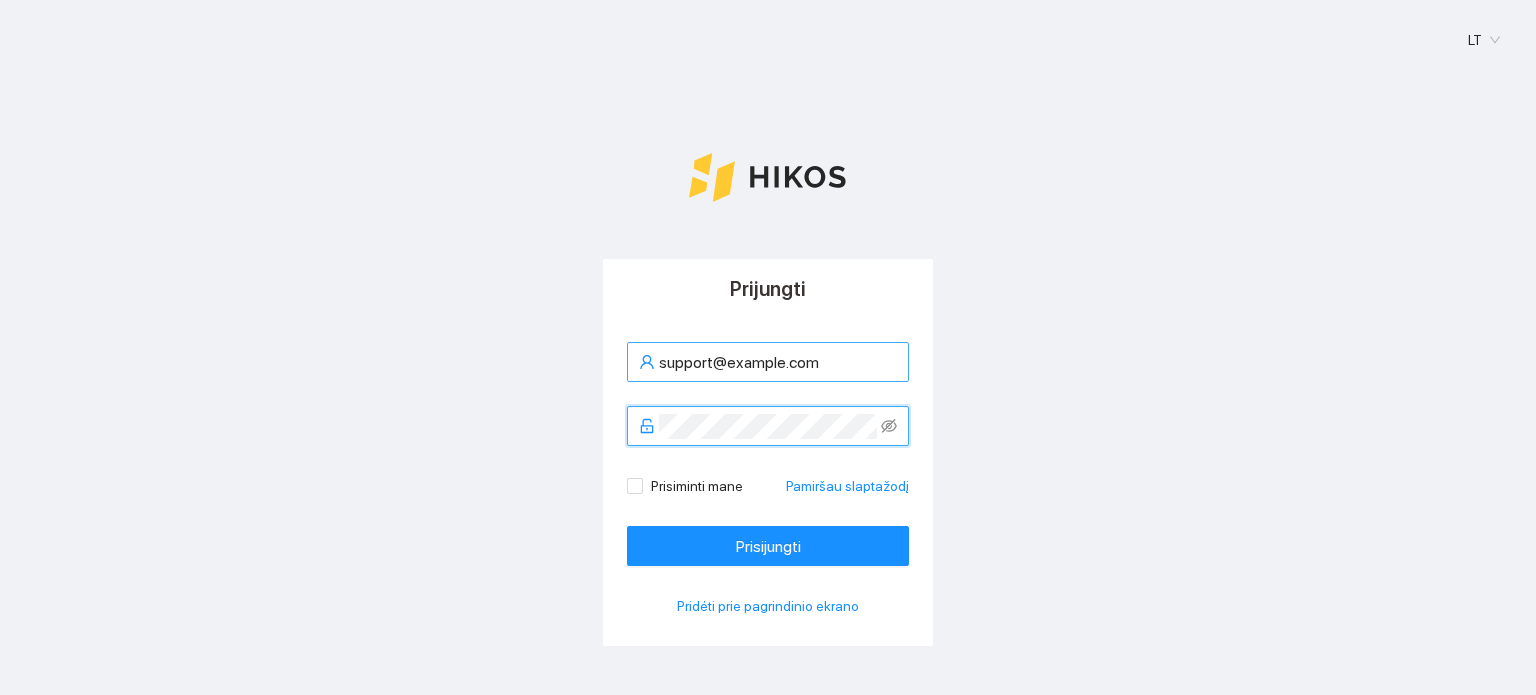 click on "Prisijungti" at bounding box center [768, 546] 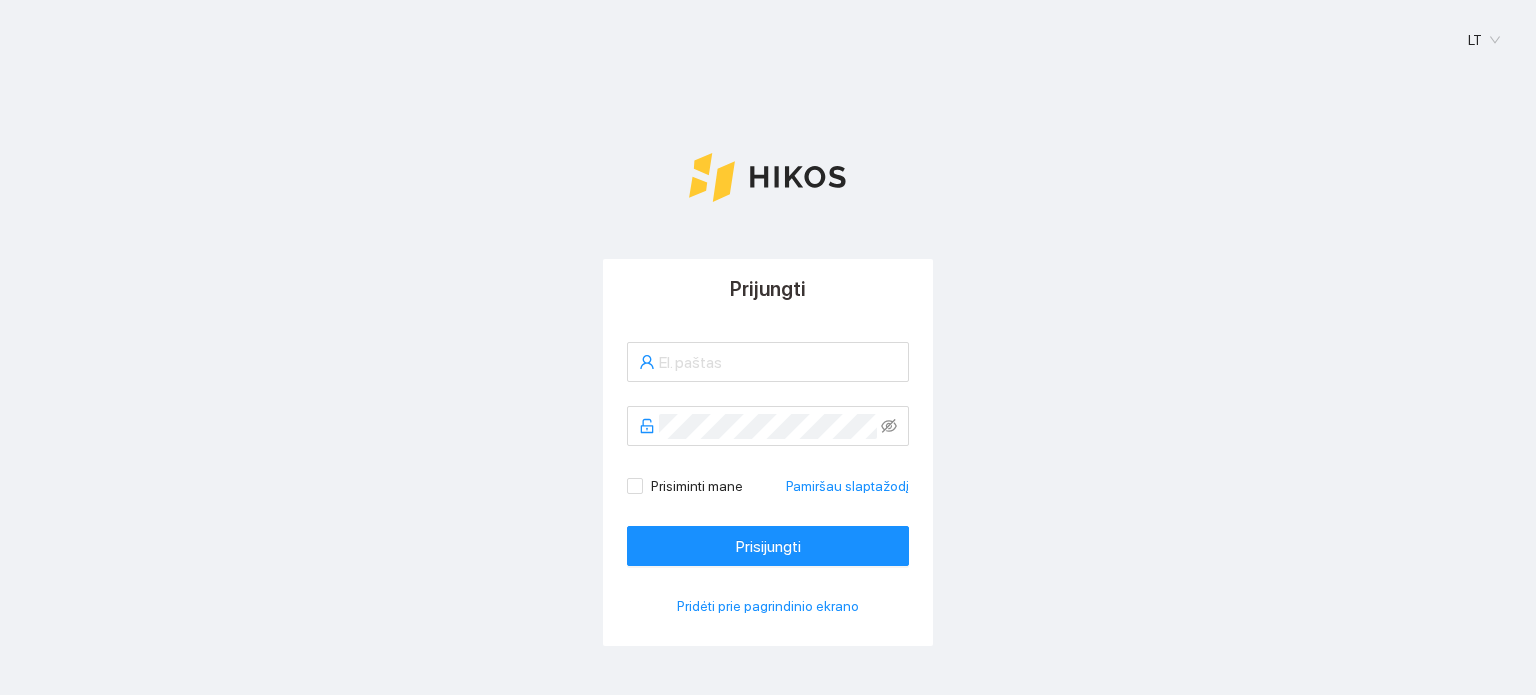 scroll, scrollTop: 0, scrollLeft: 0, axis: both 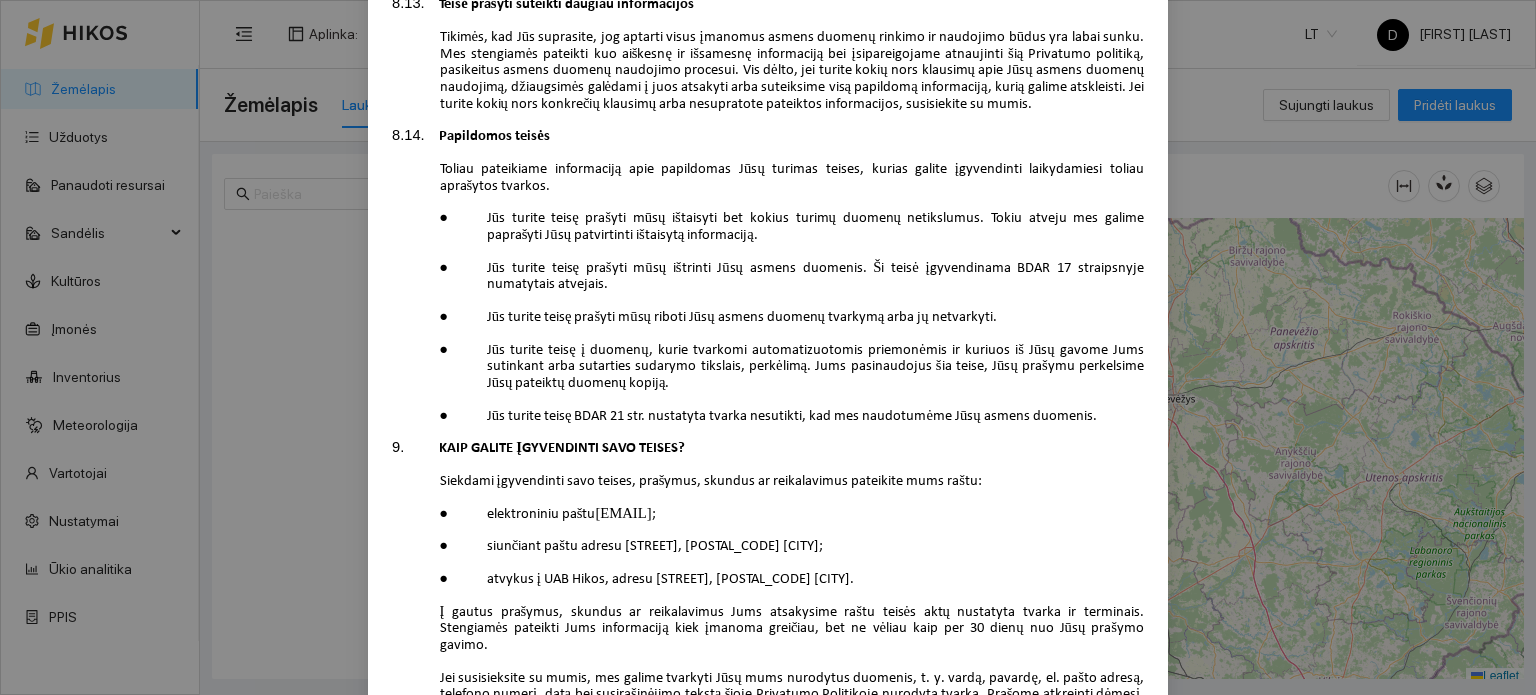 click on "Sutinku" at bounding box center [1112, 1231] 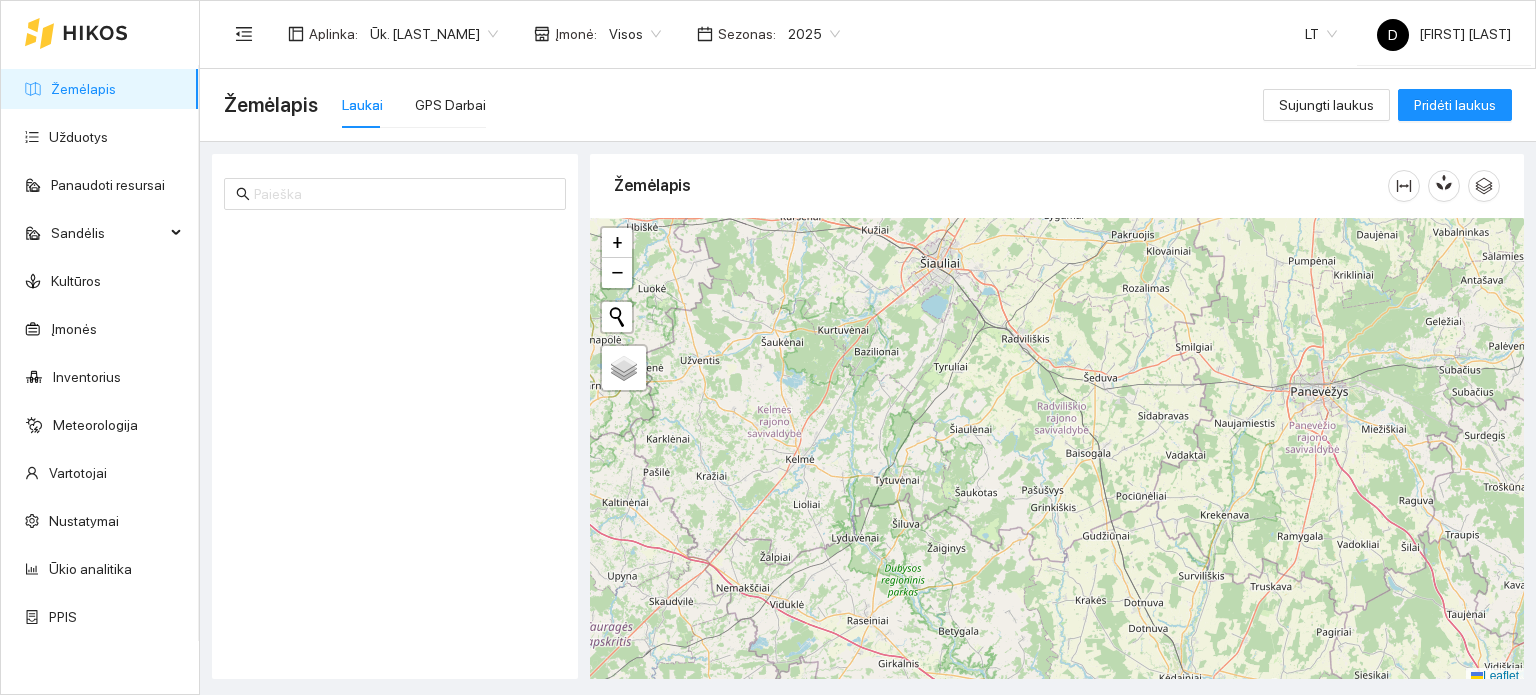 scroll, scrollTop: 5, scrollLeft: 0, axis: vertical 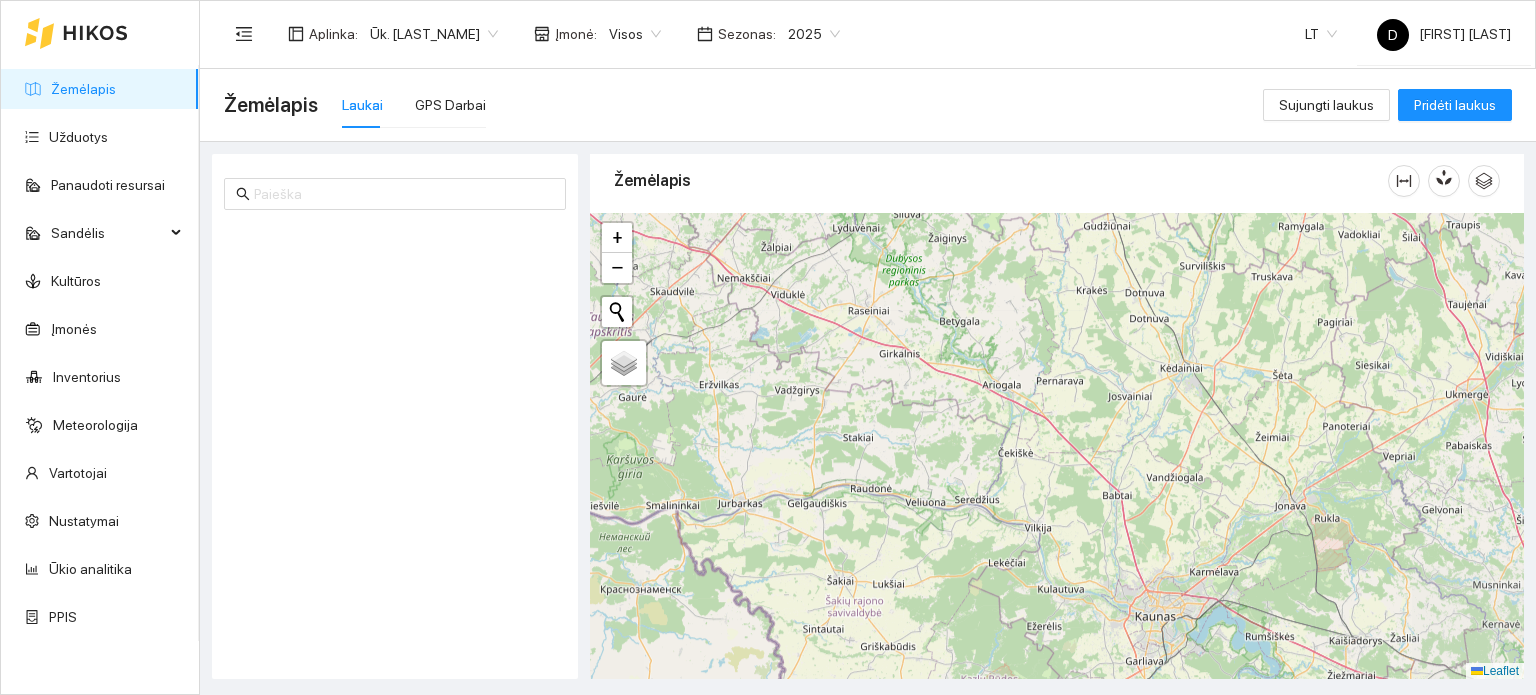 drag, startPoint x: 970, startPoint y: 503, endPoint x: 971, endPoint y: 198, distance: 305.00165 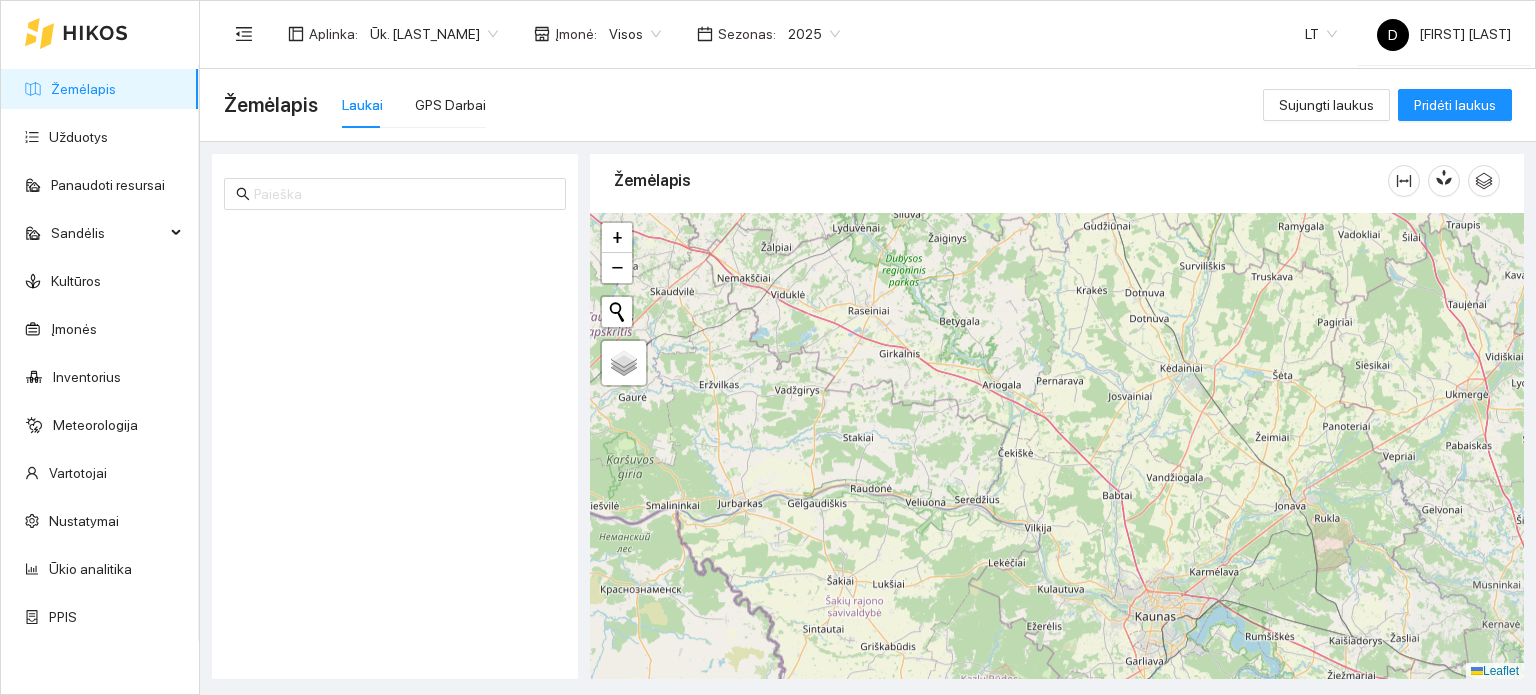 click on "Žemėlapis
+ −   Nieko nerasta. Bandykite dar kartą.  Žemėlapis  Palydovas  Leaflet Kraunami duomenys..." at bounding box center [1057, 411] 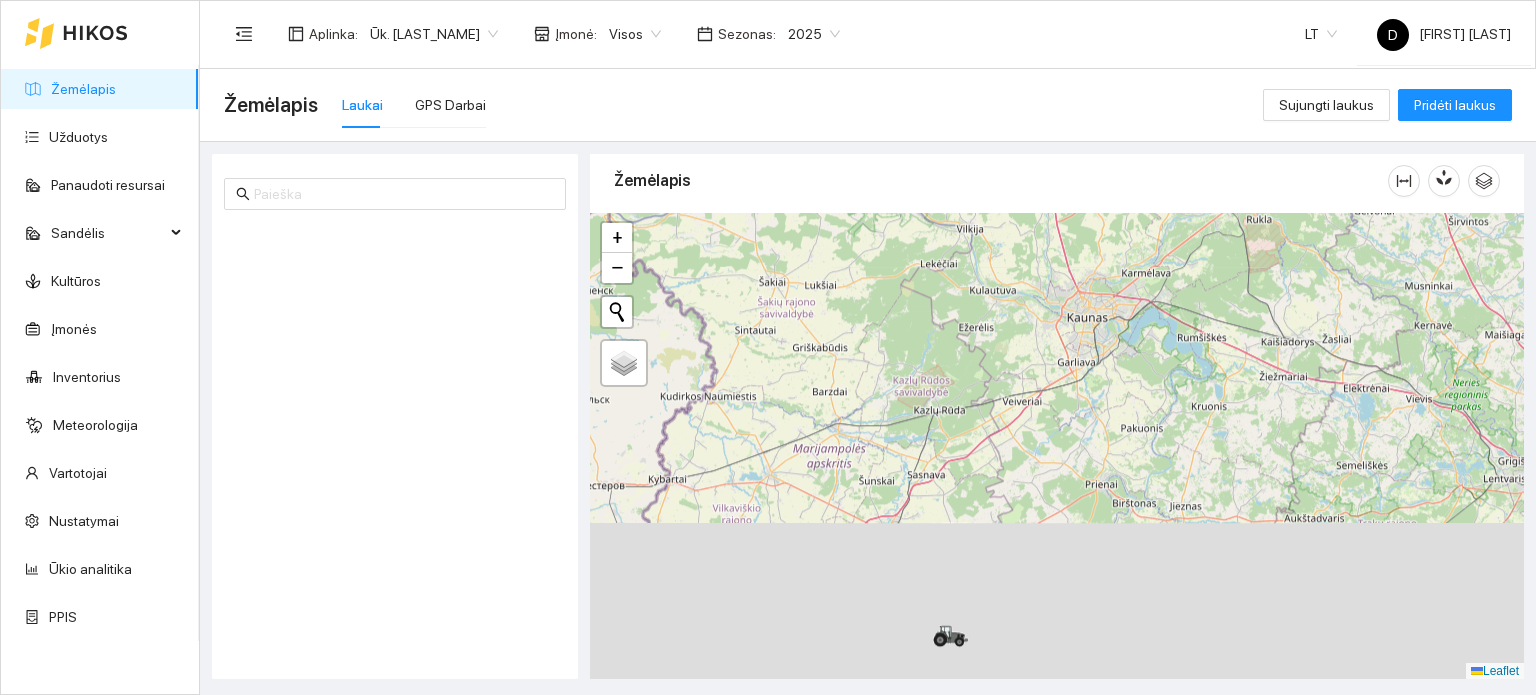 drag, startPoint x: 951, startPoint y: 464, endPoint x: 882, endPoint y: 163, distance: 308.80737 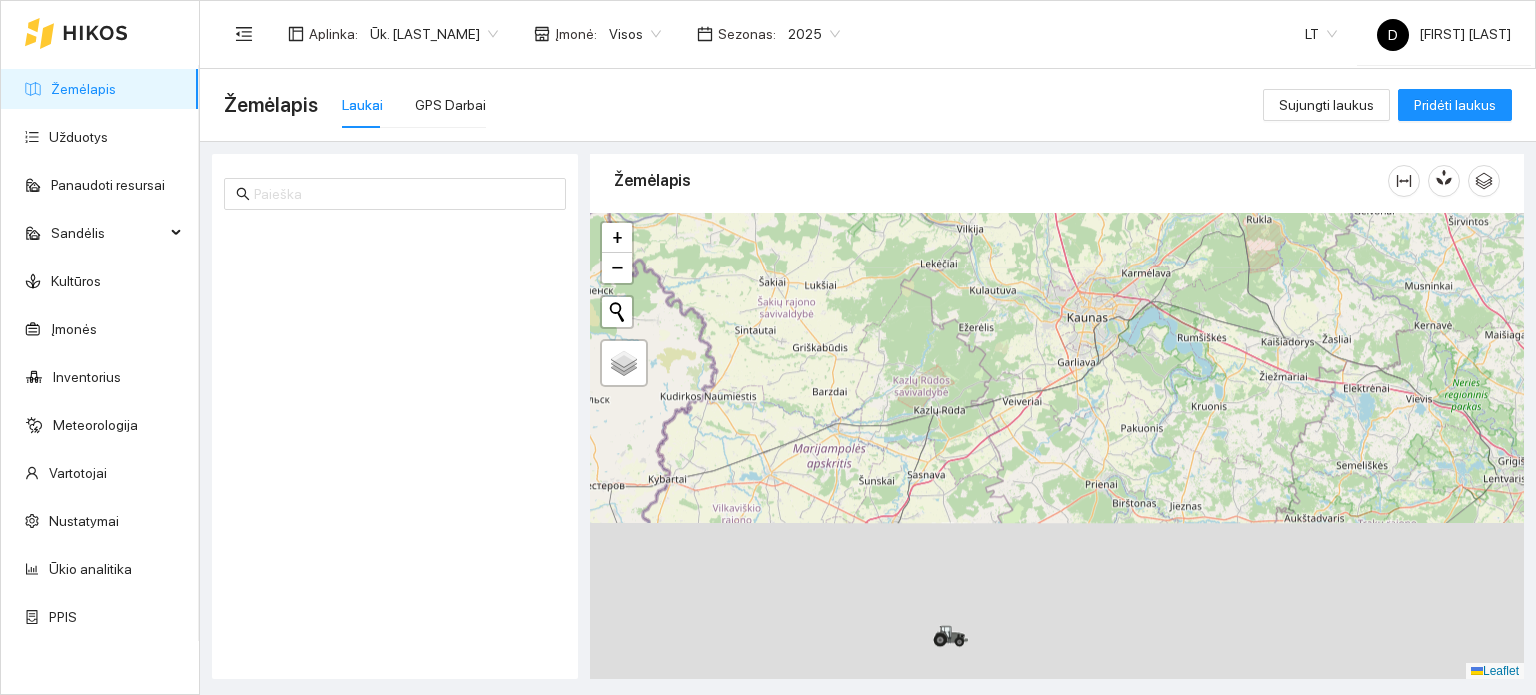 click on "Žemėlapis
+ −   Nieko nerasta. Bandykite dar kartą.  Žemėlapis  Palydovas  Leaflet Kraunami duomenys..." at bounding box center [1057, 411] 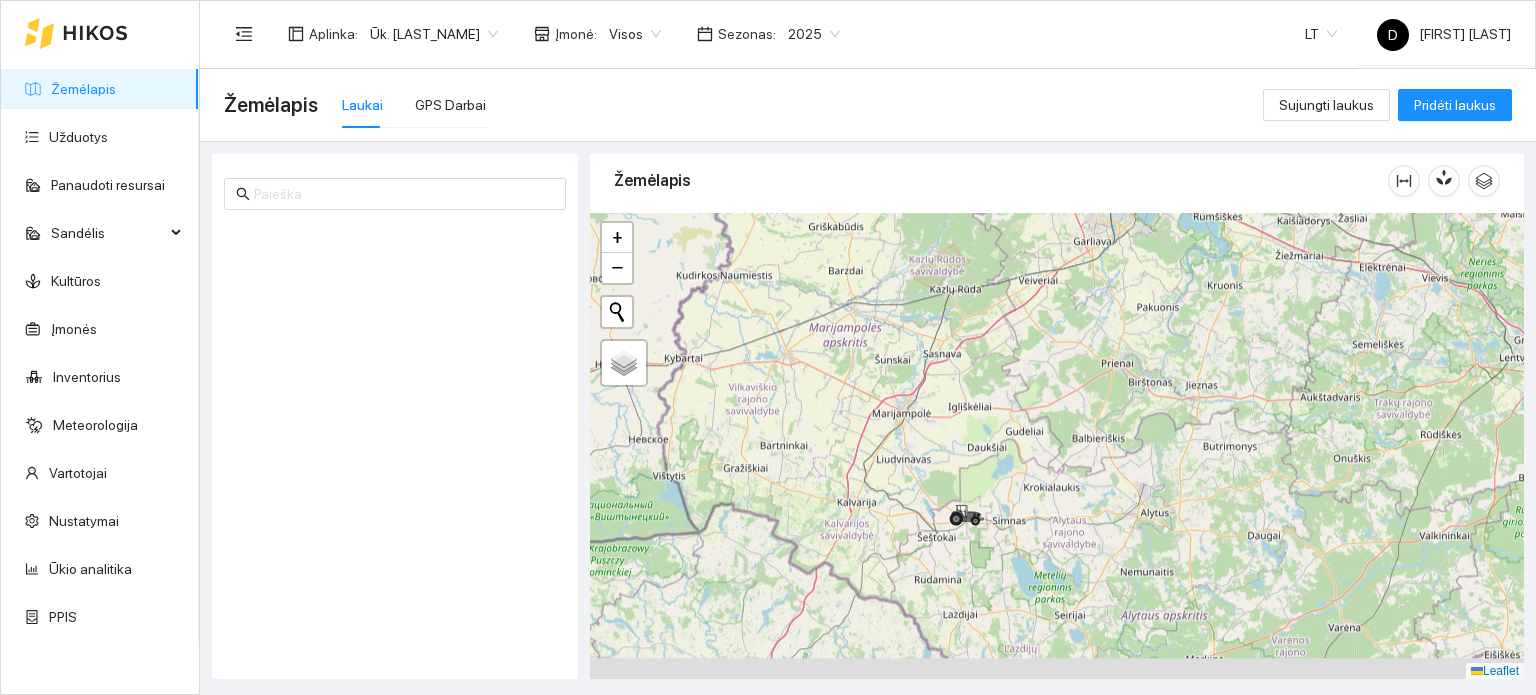drag, startPoint x: 891, startPoint y: 427, endPoint x: 908, endPoint y: 308, distance: 120.20815 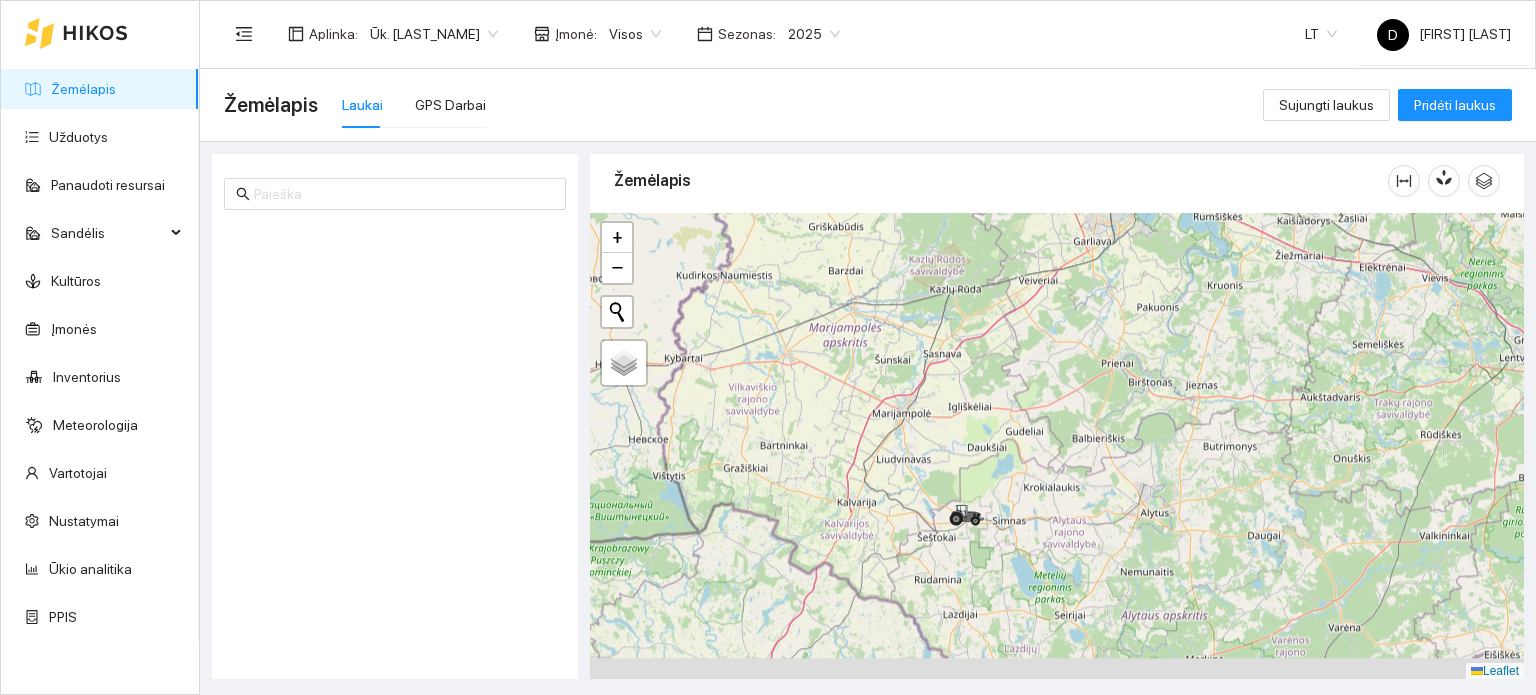 click on "+ −   Nieko nerasta. Bandykite dar kartą.  Žemėlapis  Palydovas  Leaflet" at bounding box center (1057, 446) 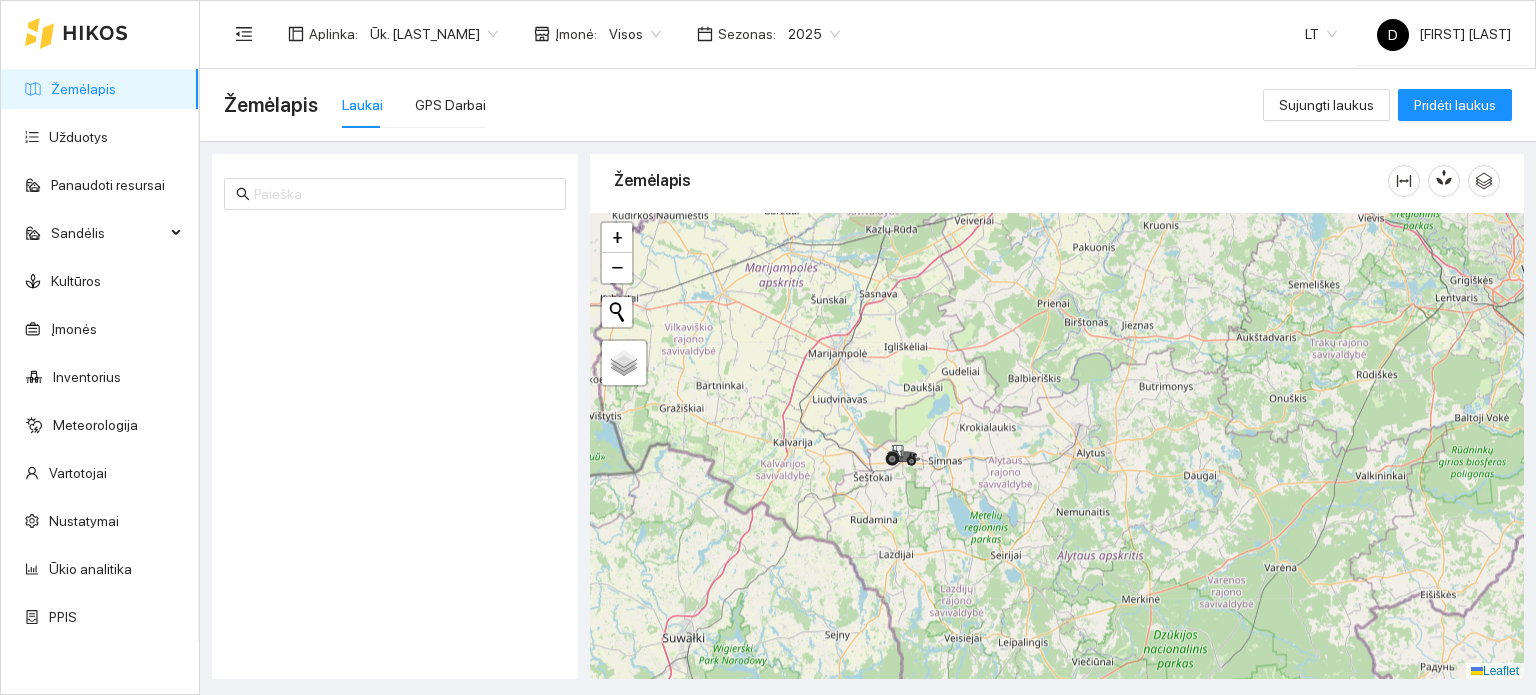drag, startPoint x: 1004, startPoint y: 499, endPoint x: 940, endPoint y: 439, distance: 87.72685 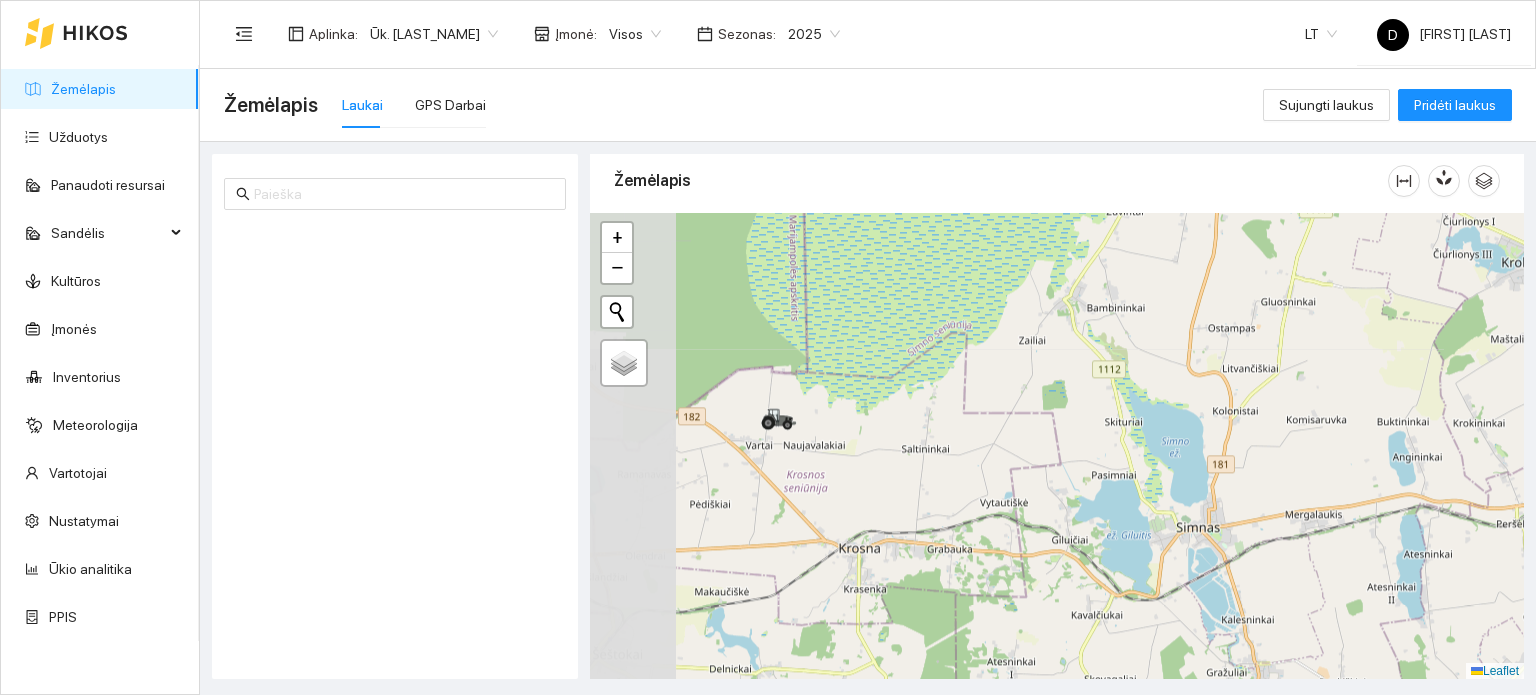 drag, startPoint x: 675, startPoint y: 420, endPoint x: 997, endPoint y: 451, distance: 323.4888 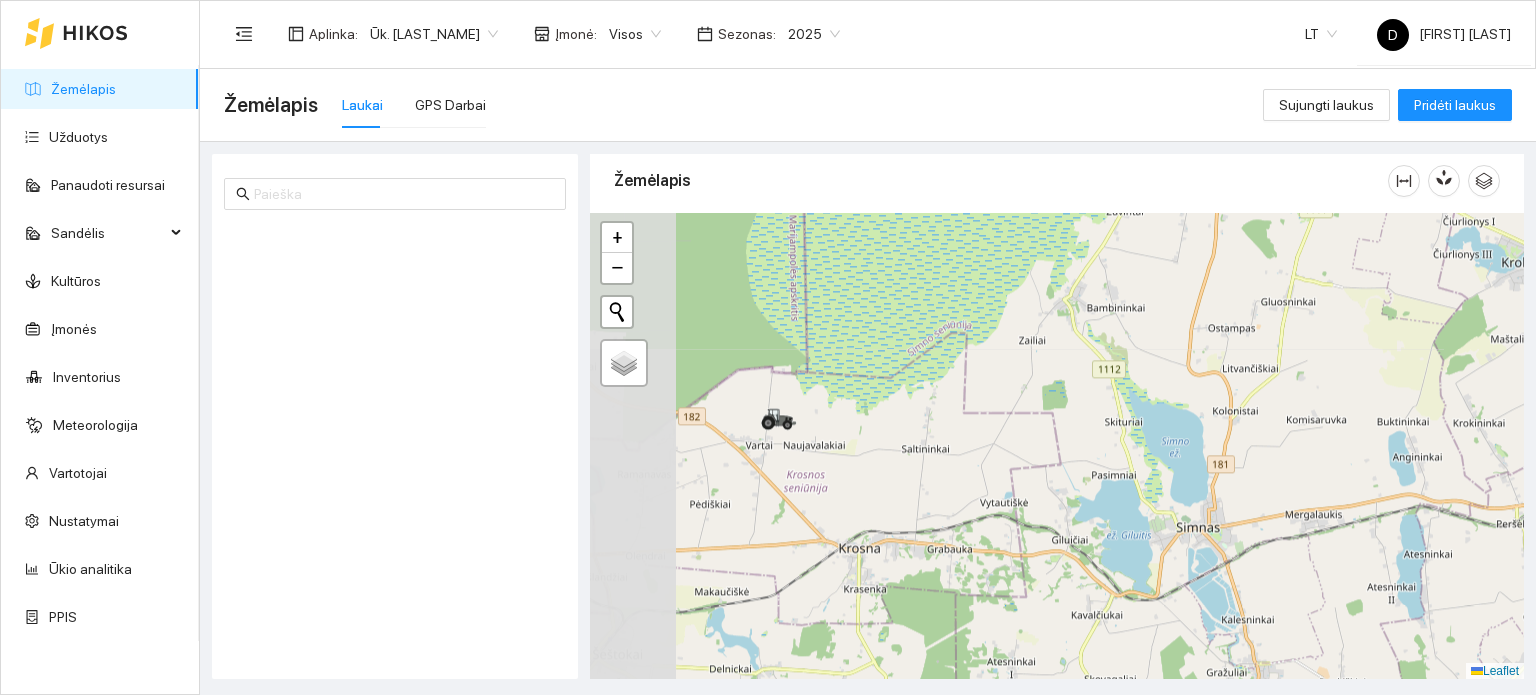 click on "+ −   Nieko nerasta. Bandykite dar kartą.  Žemėlapis  Palydovas  Leaflet" at bounding box center (1057, 446) 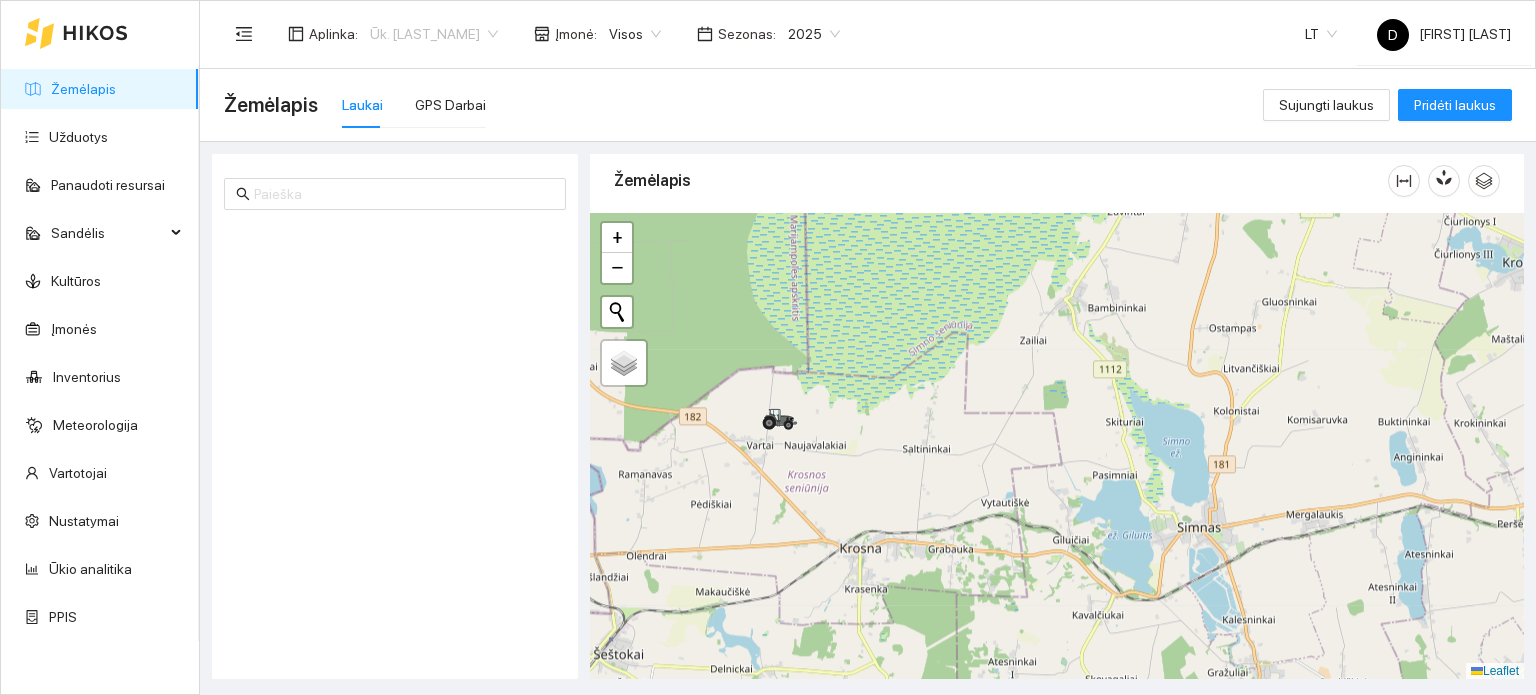 click on "Ūk. Domantas Margelis" at bounding box center [434, 34] 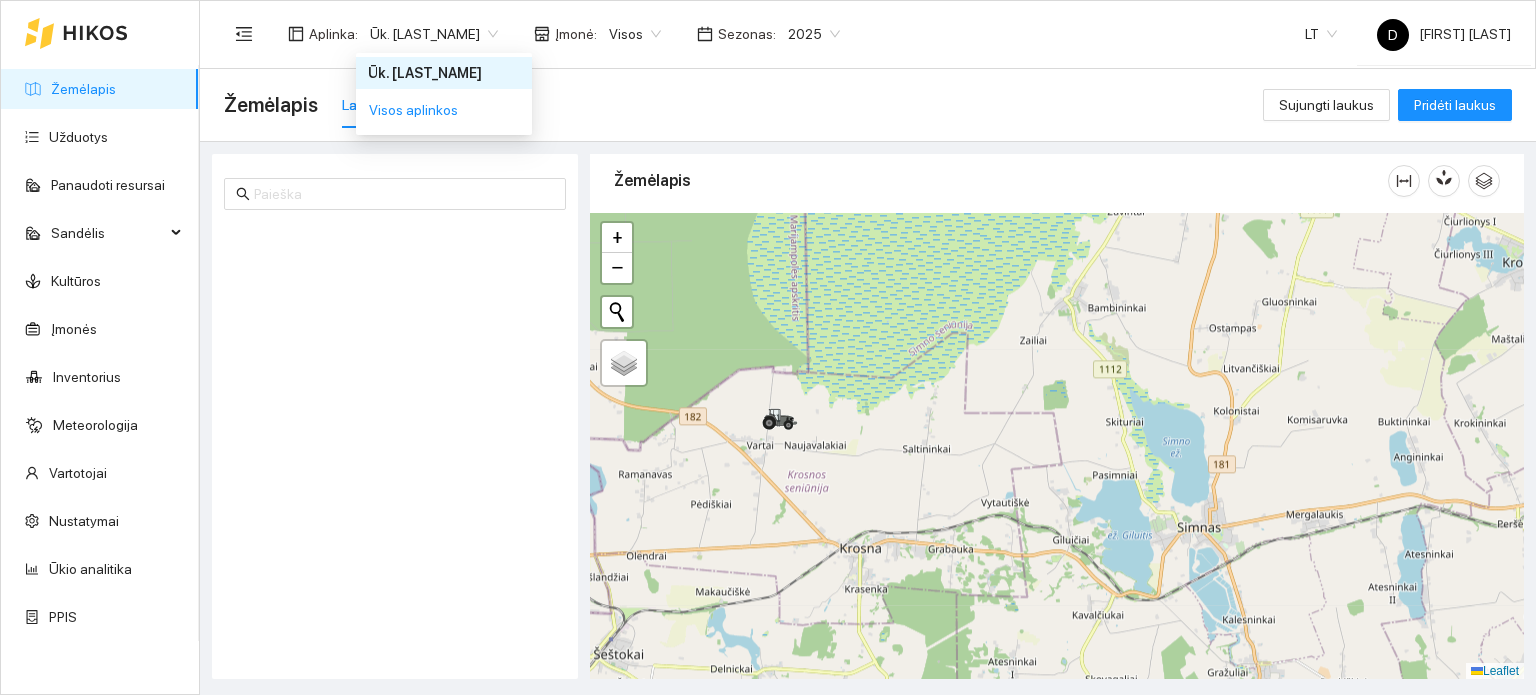 click on "Ūk. Domantas Margelis" at bounding box center [434, 34] 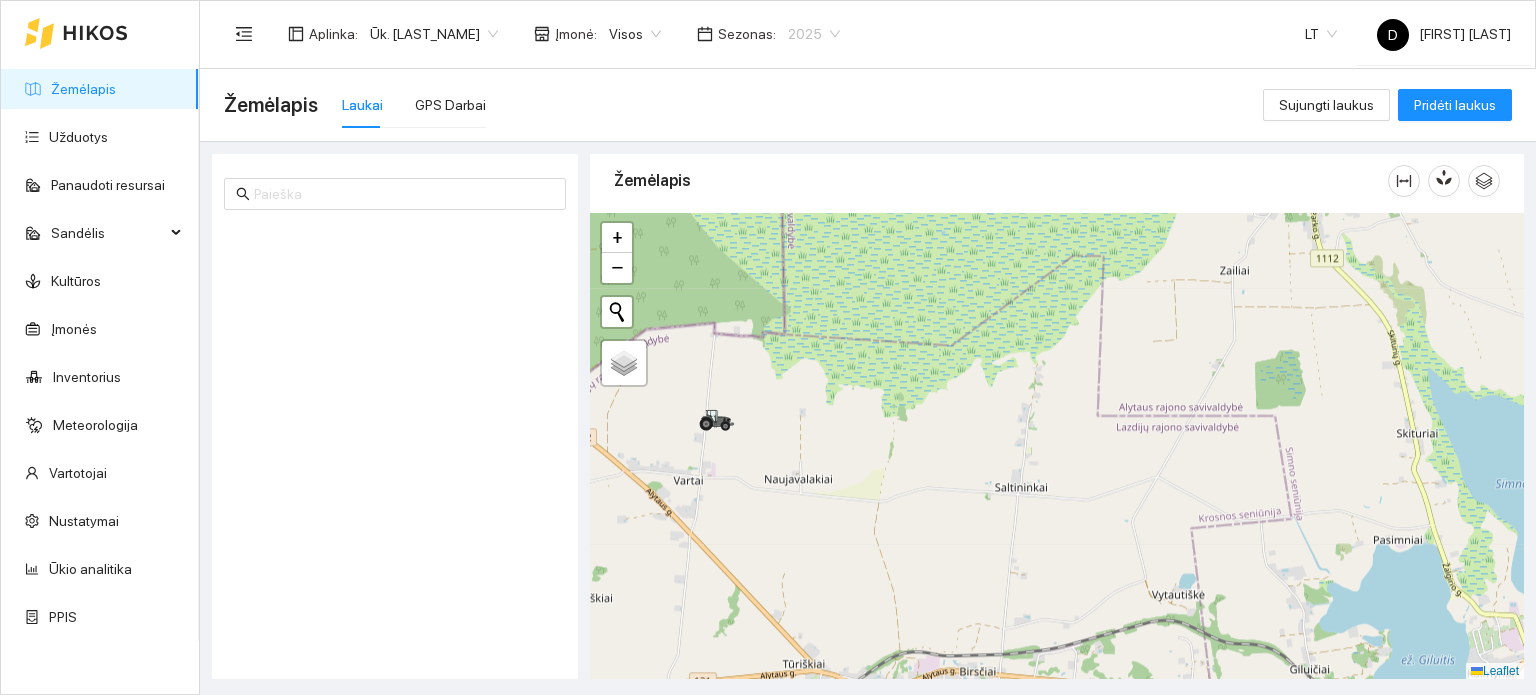 click on "2025" at bounding box center (814, 34) 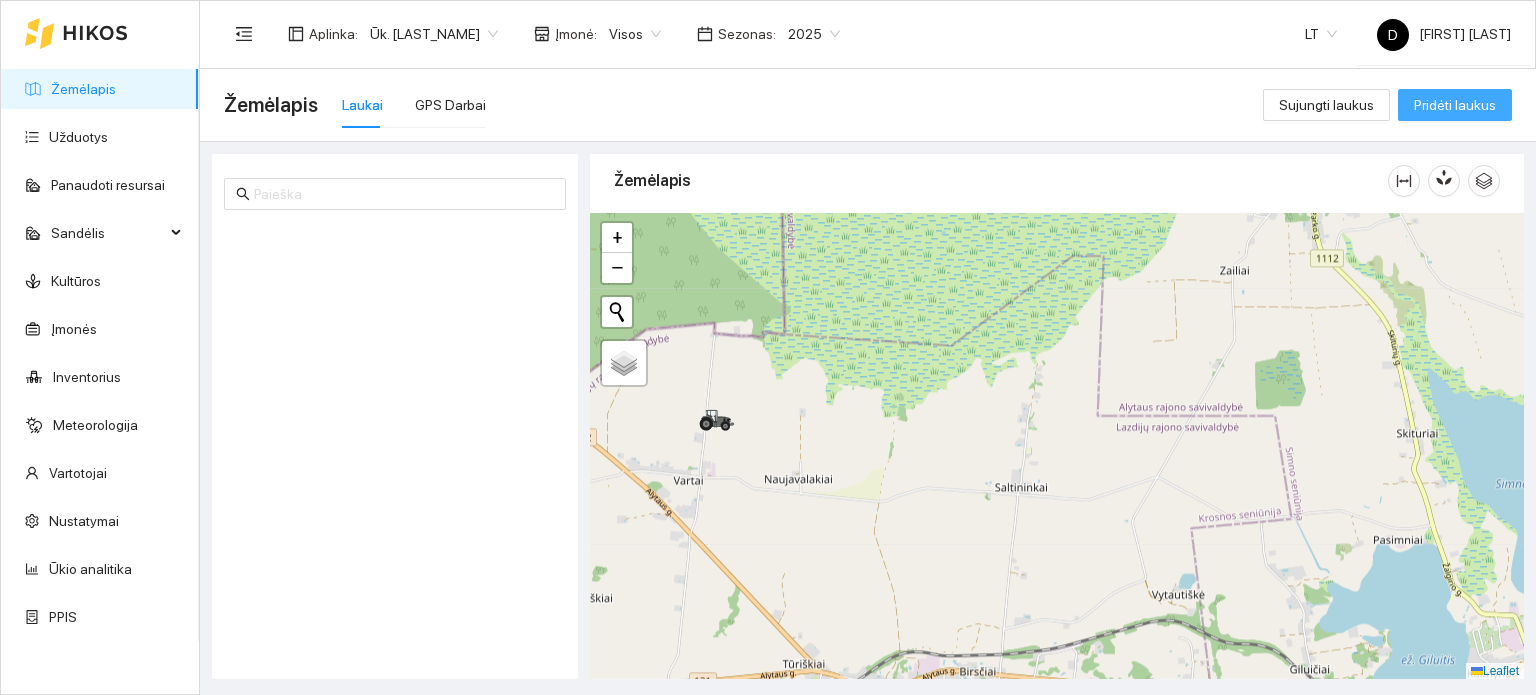 click on "Pridėti laukus" at bounding box center [1455, 105] 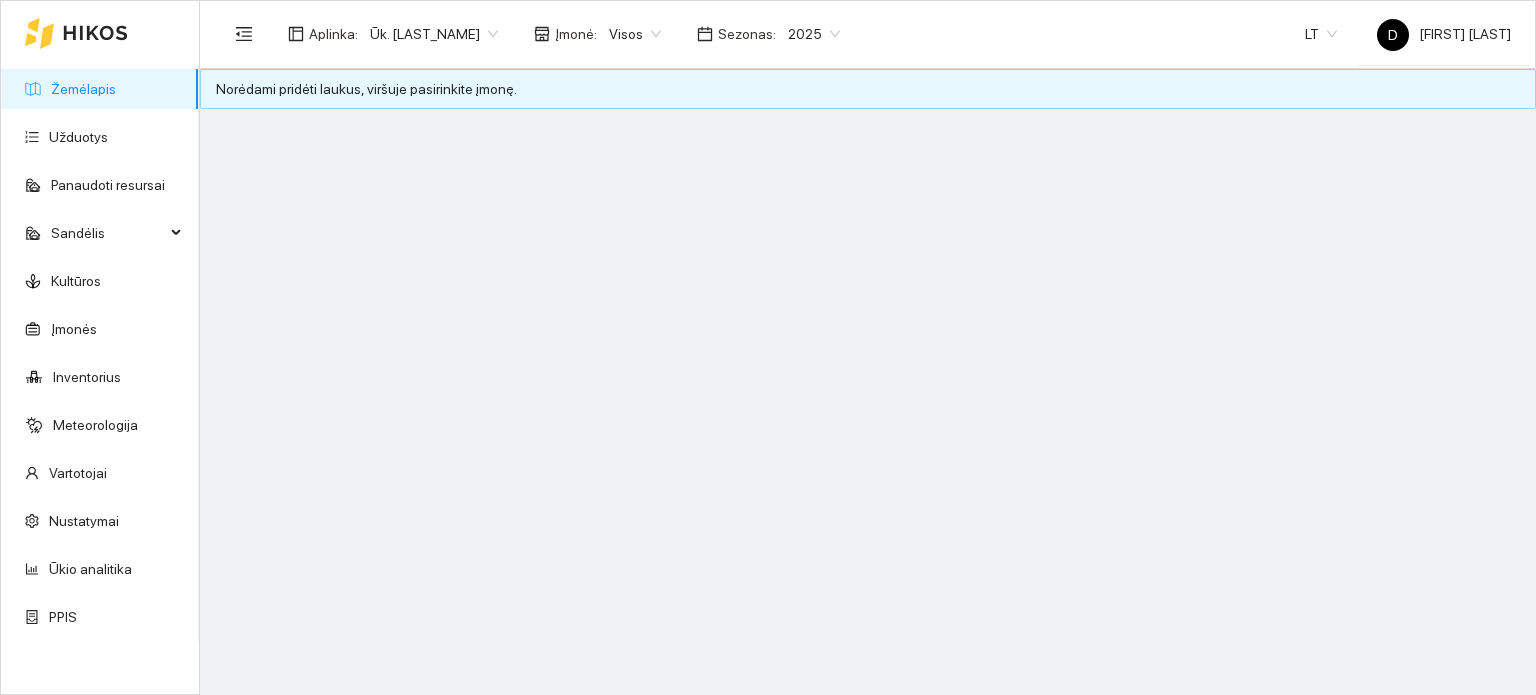 click on "Visos" at bounding box center (635, 34) 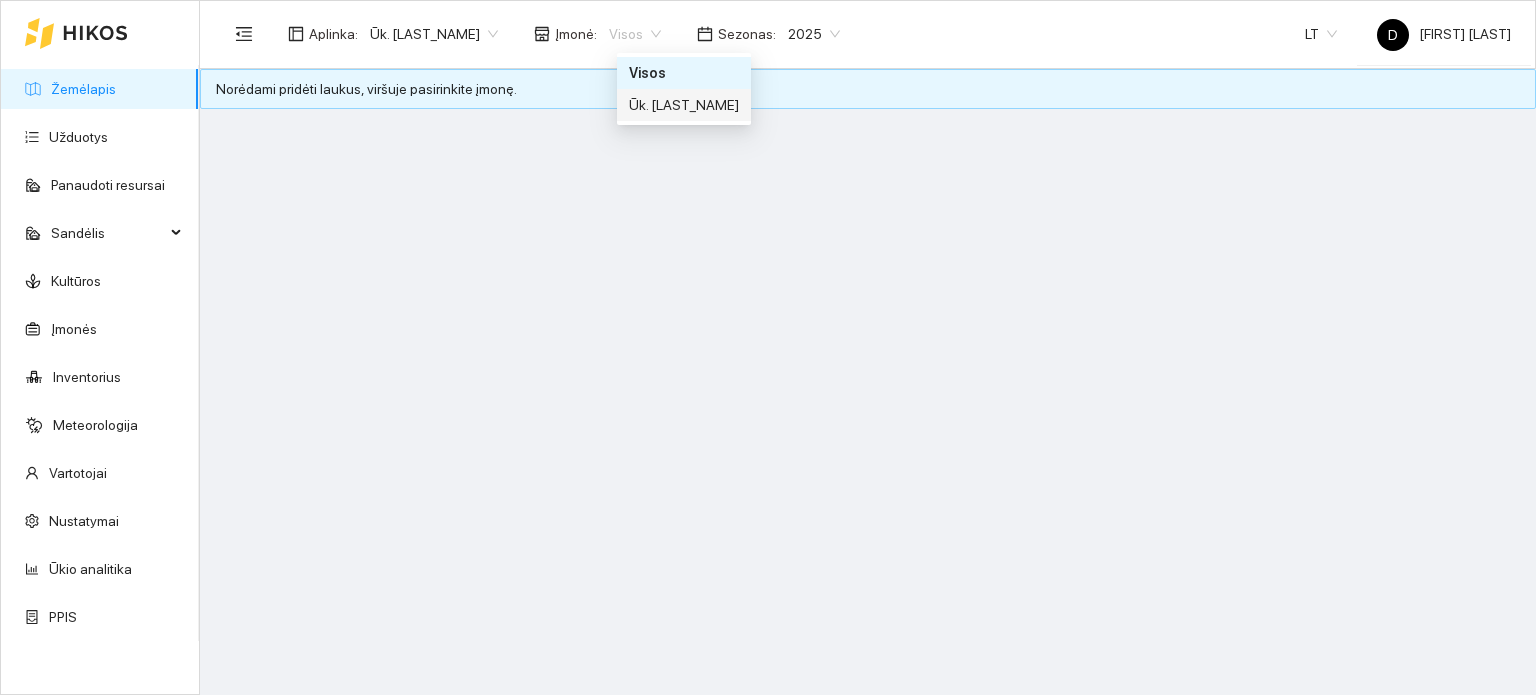 click on "Ūk. Domantas Margelis" at bounding box center [684, 105] 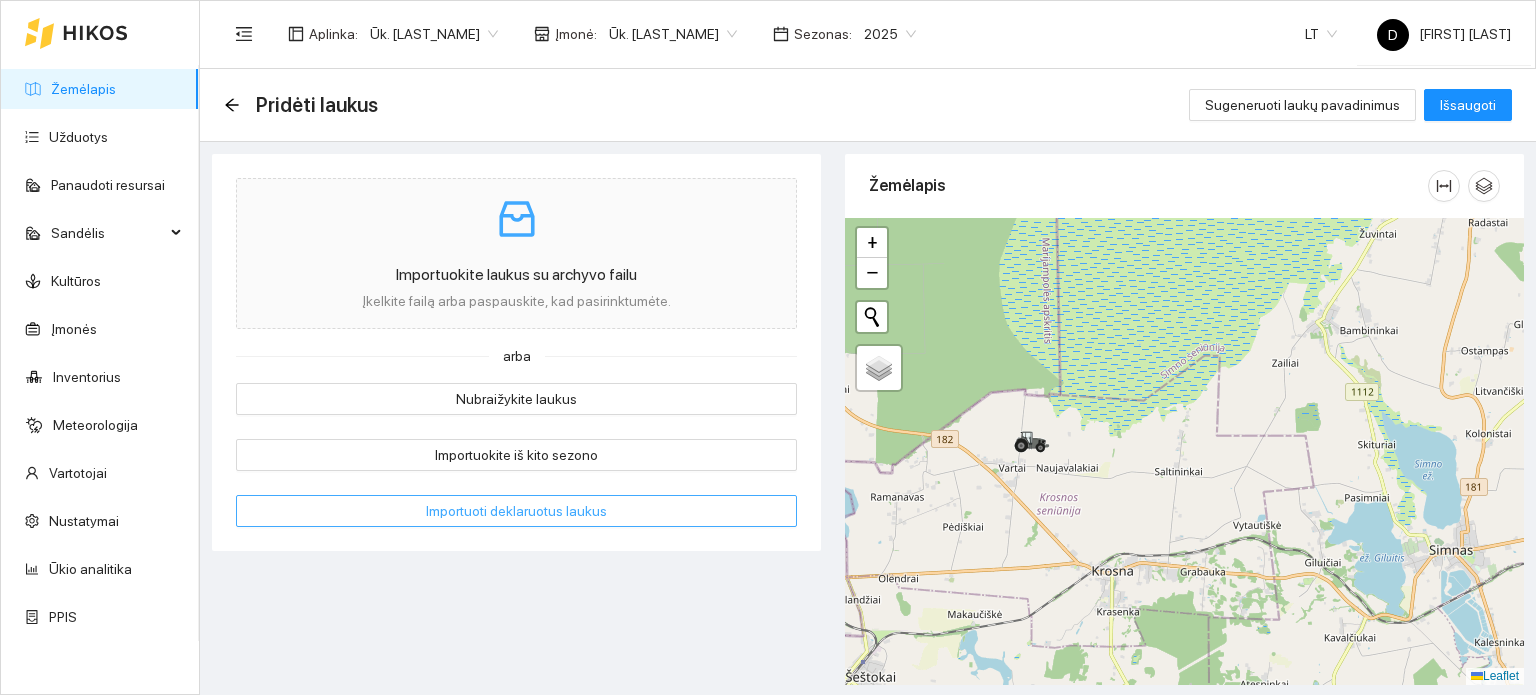 click on "Importuoti deklaruotus laukus" at bounding box center [516, 511] 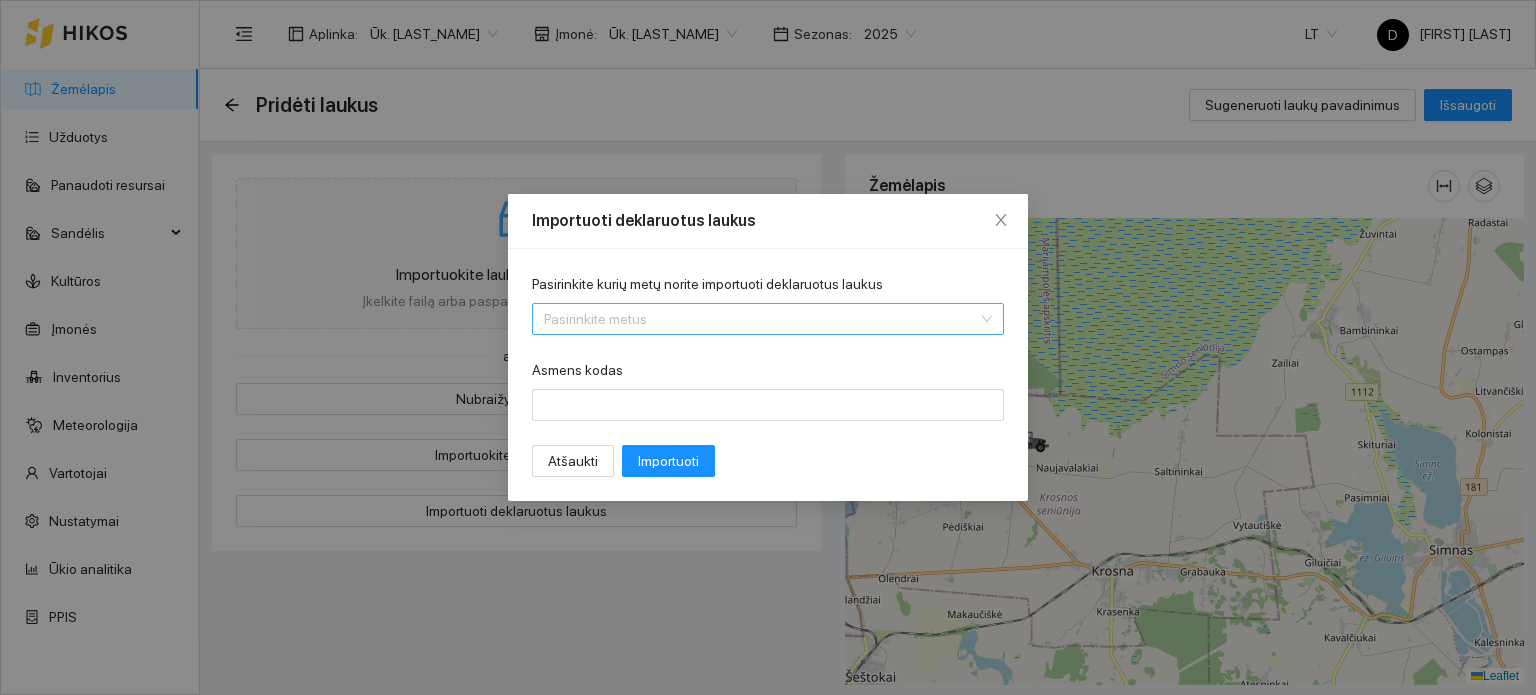 click on "Pasirinkite kurių metų norite importuoti deklaruotus laukus" at bounding box center (761, 319) 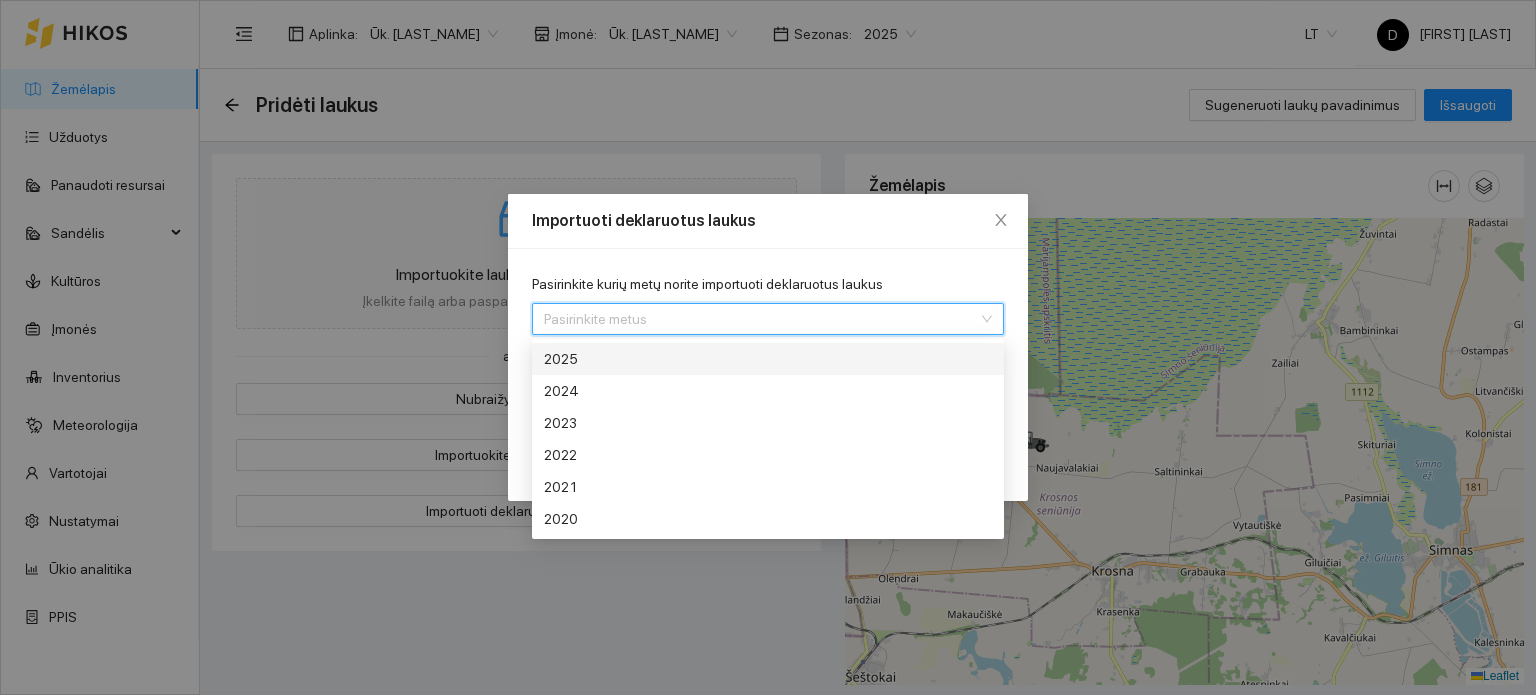 click on "2025" at bounding box center (694, 359) 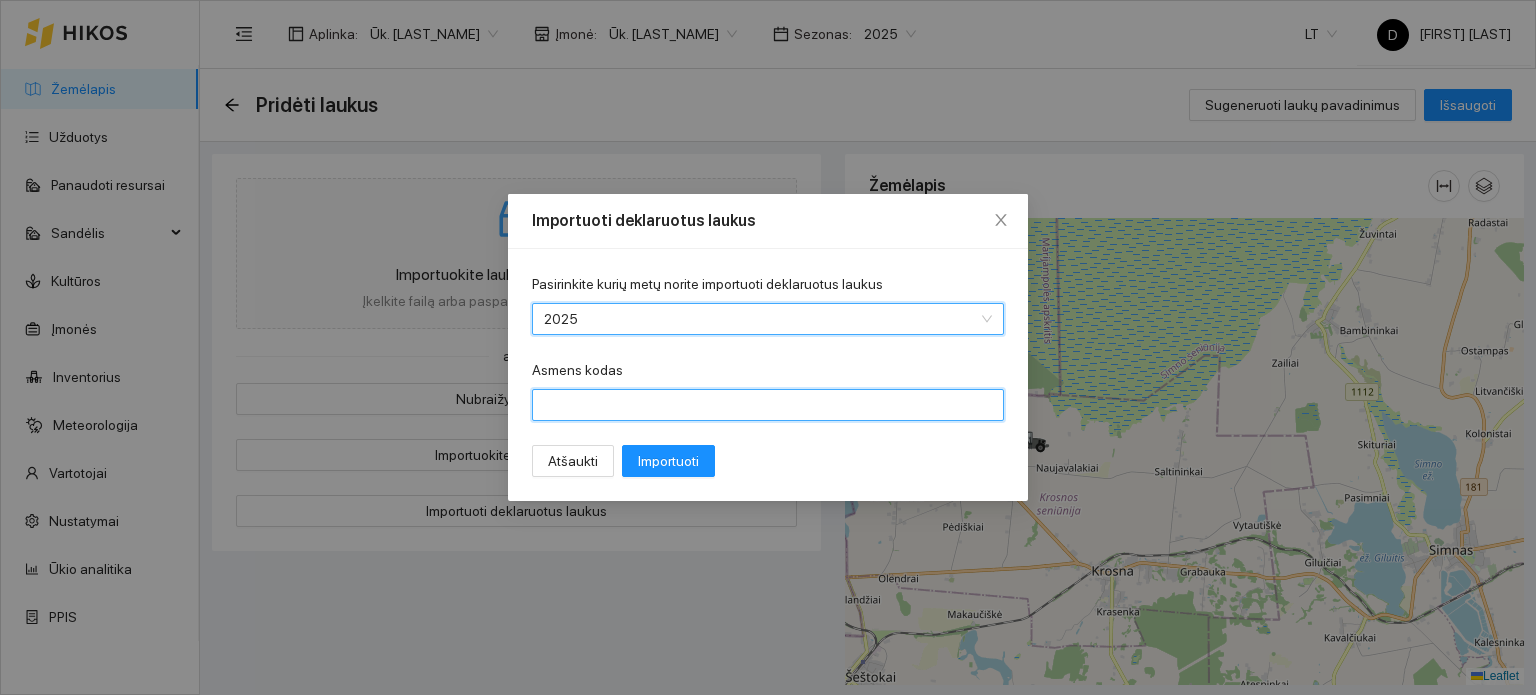 click on "Asmens kodas" at bounding box center (768, 405) 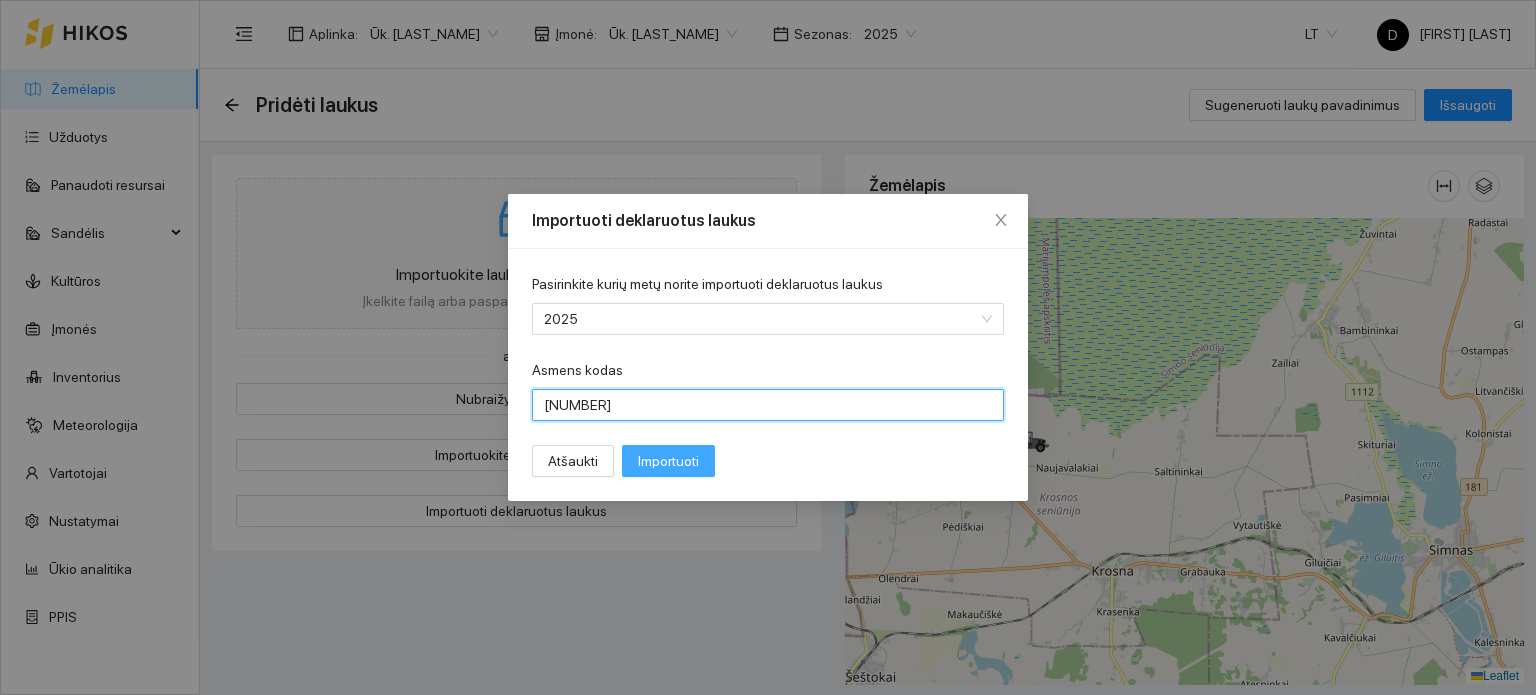 type on "39210032623" 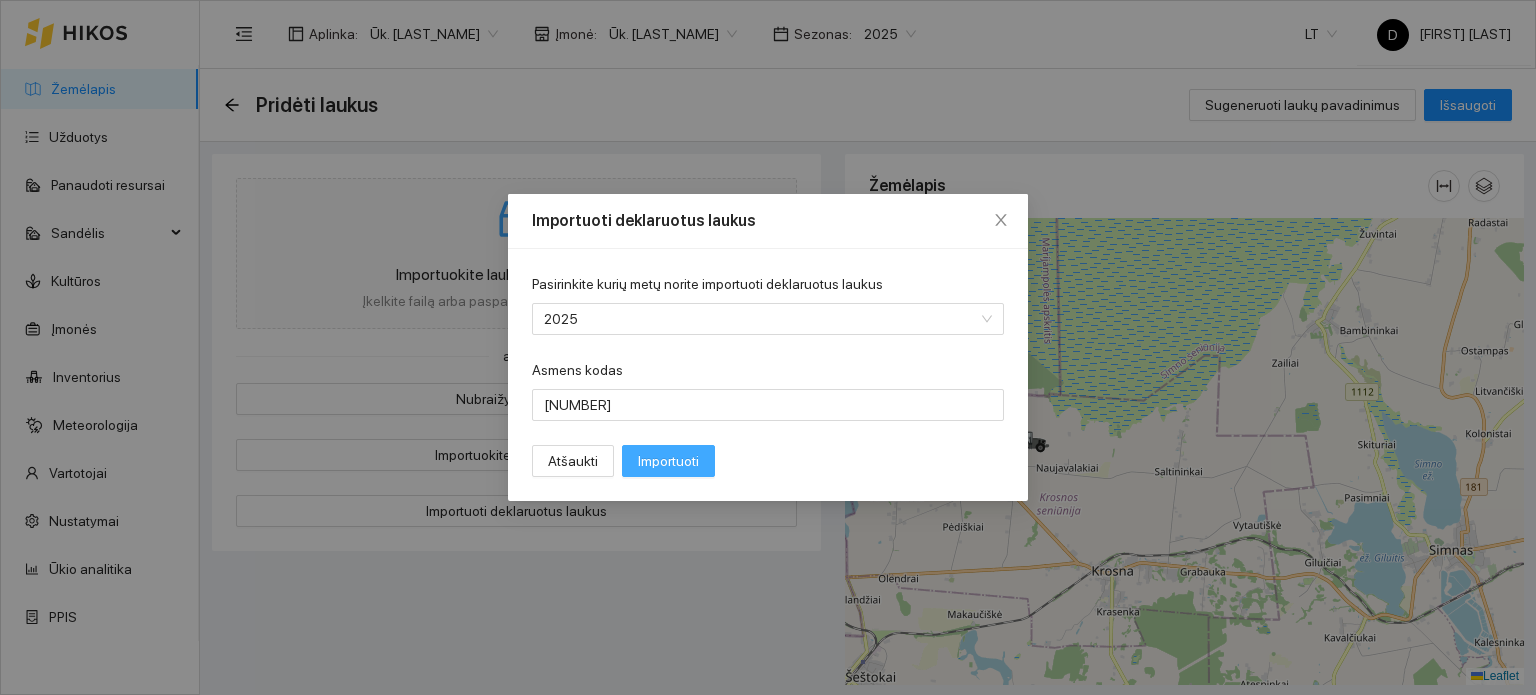 click on "Importuoti" at bounding box center [668, 461] 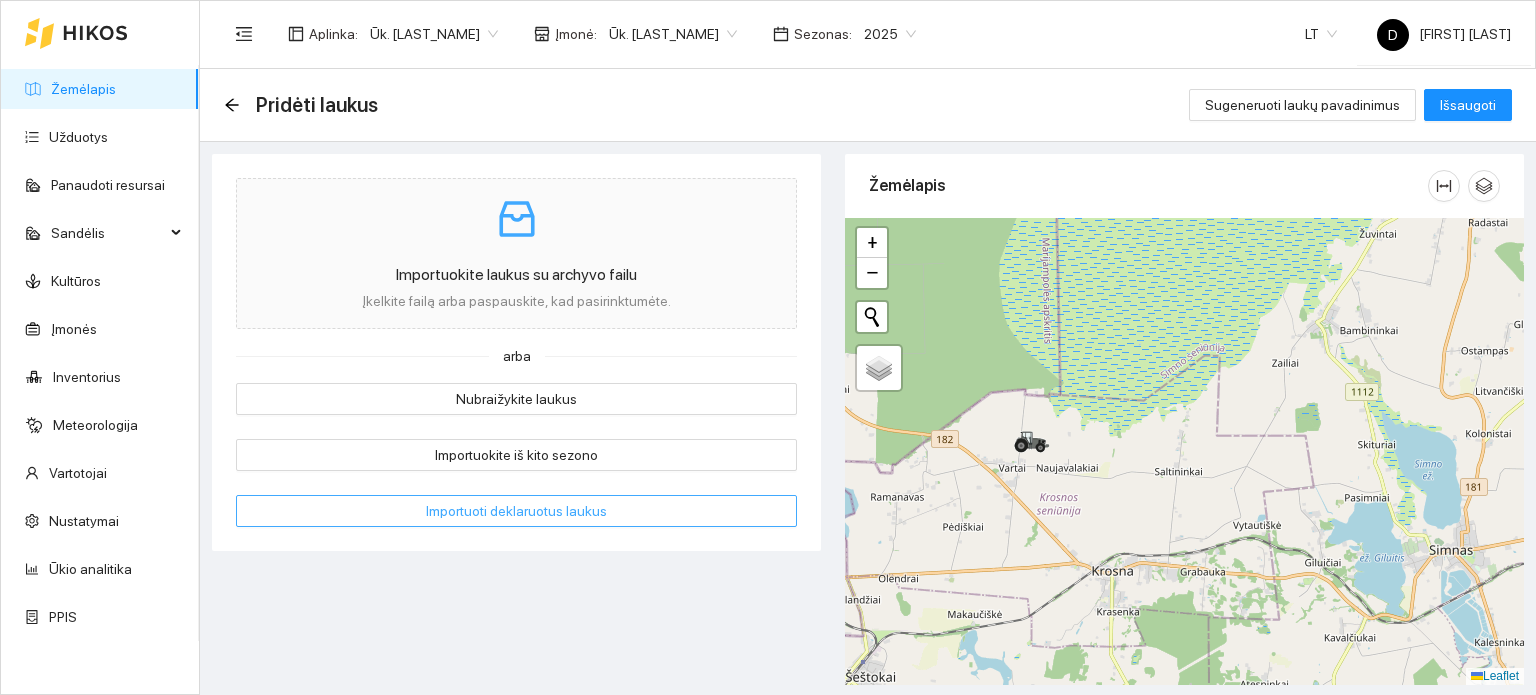 click on "Importuoti deklaruotus laukus" at bounding box center (516, 511) 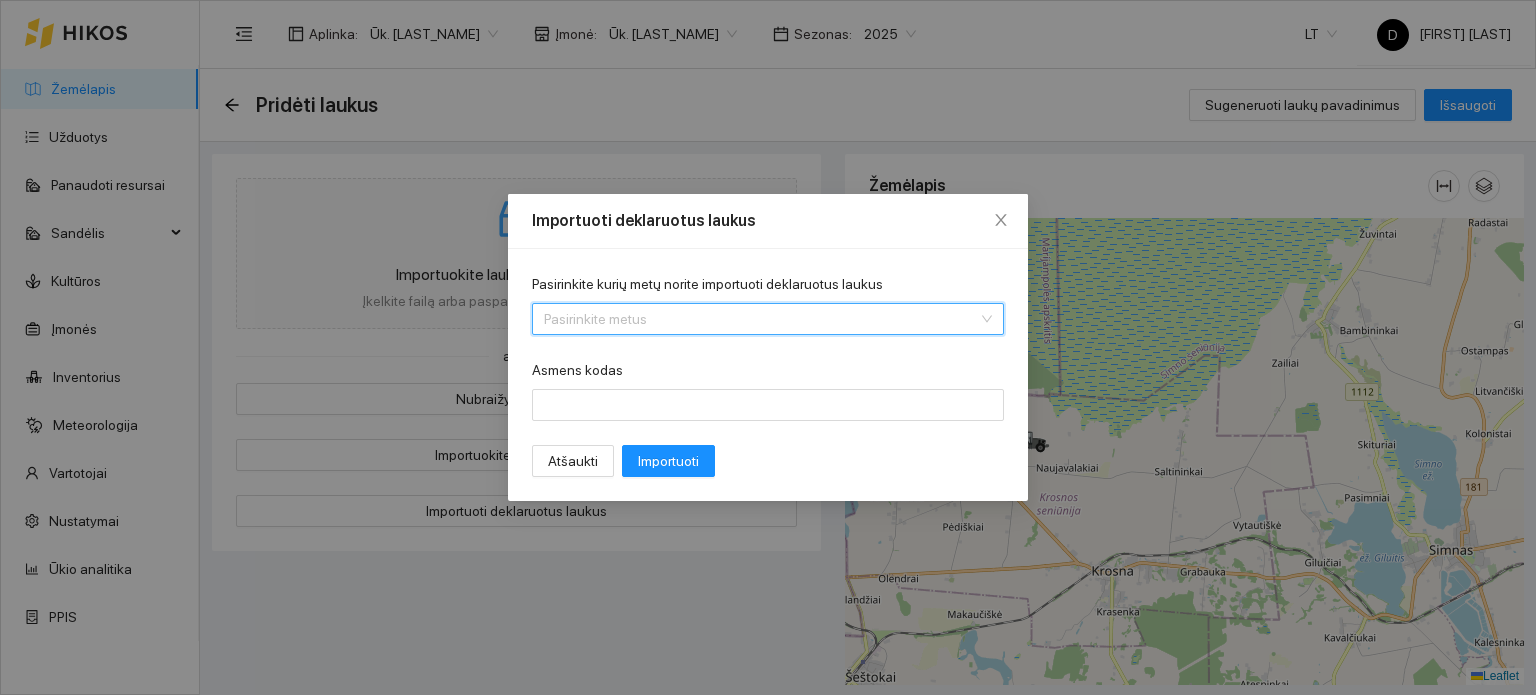click on "Pasirinkite kurių metų norite importuoti deklaruotus laukus" at bounding box center [761, 319] 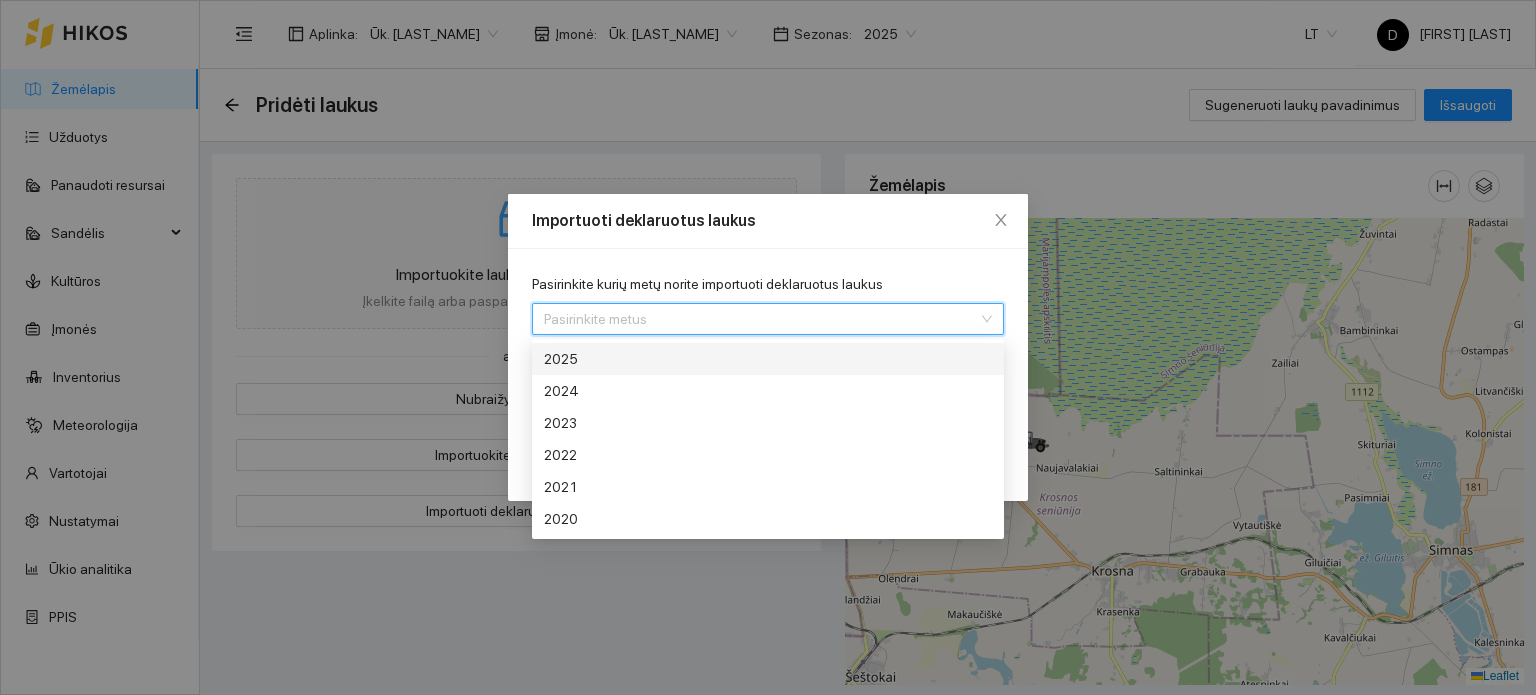 click on "2025" at bounding box center (694, 359) 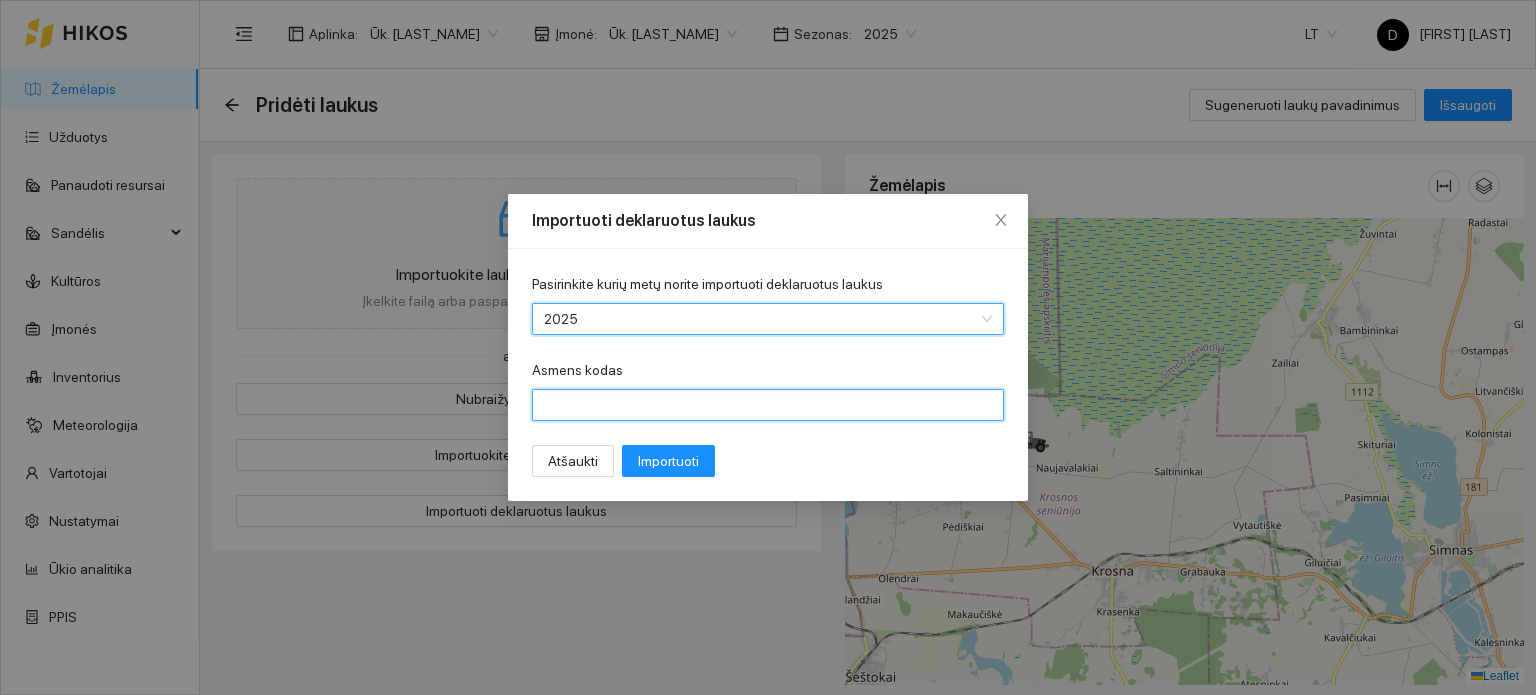 click on "Asmens kodas" at bounding box center [768, 405] 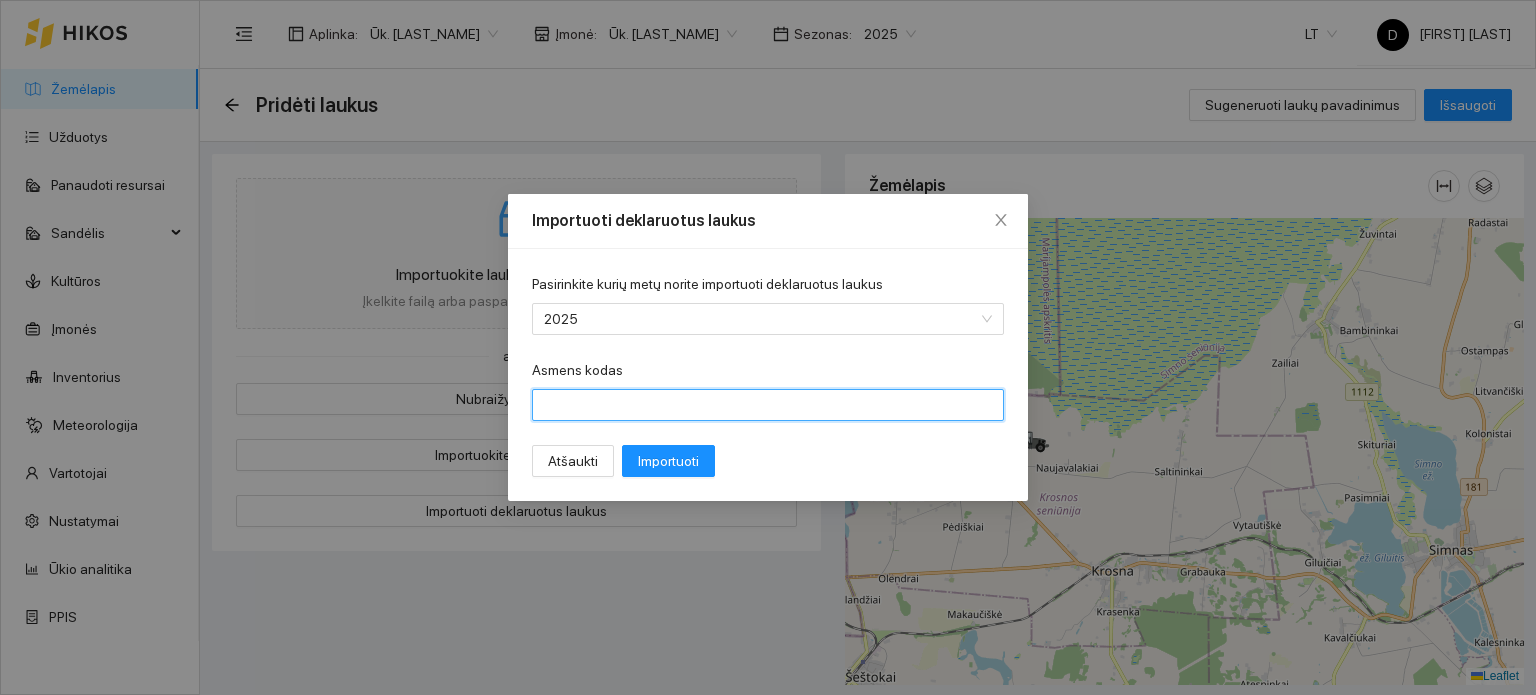 type on "39210032623" 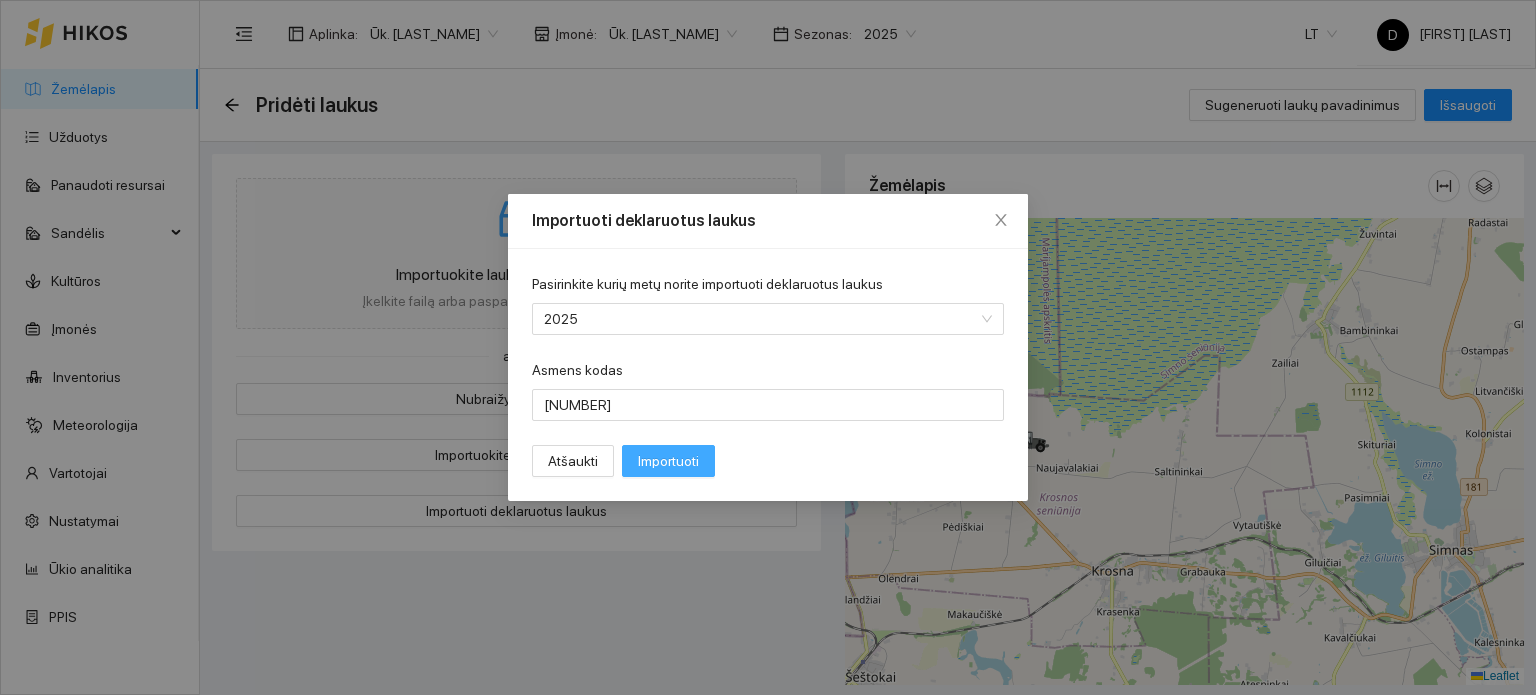 click on "Importuoti" at bounding box center [668, 461] 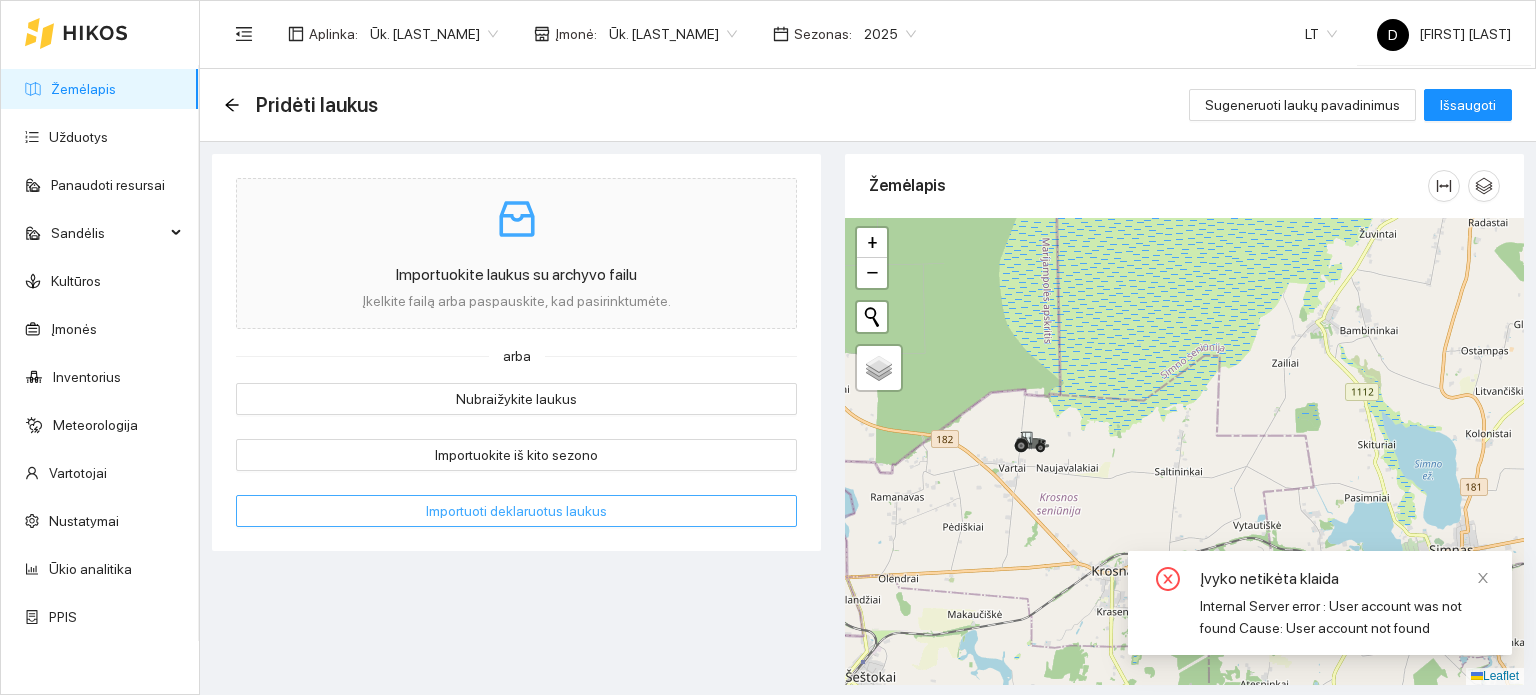 click on "Importuoti deklaruotus laukus" at bounding box center (516, 511) 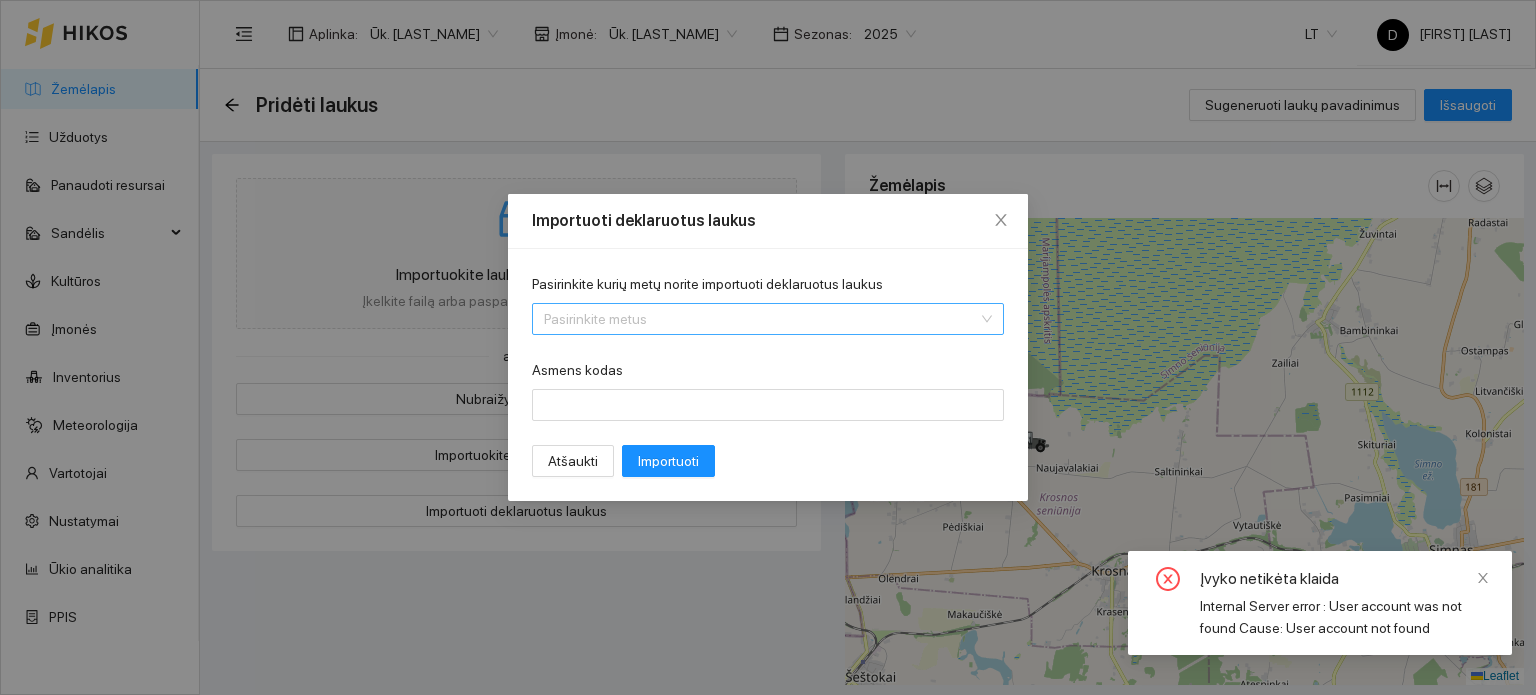 click on "Pasirinkite kurių metų norite importuoti deklaruotus laukus" at bounding box center (761, 319) 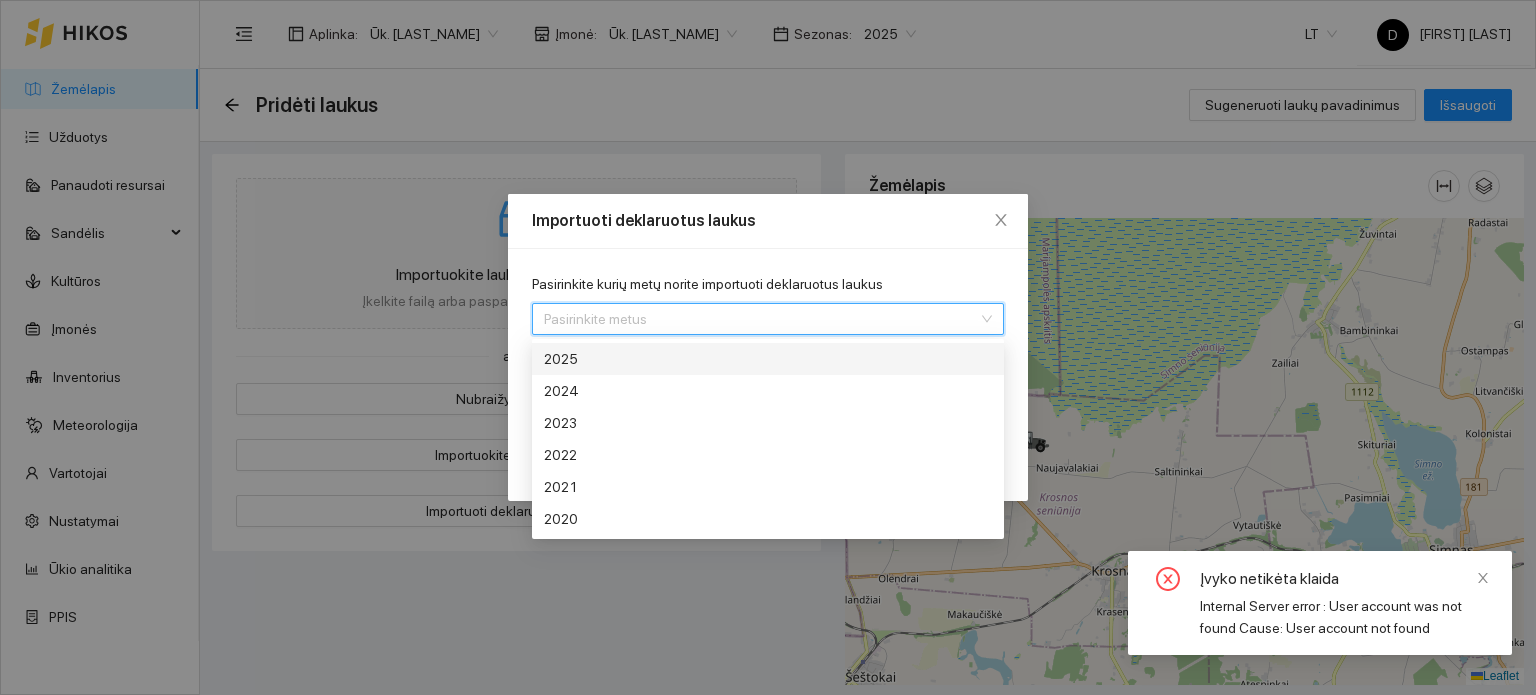 click on "2025" at bounding box center (694, 359) 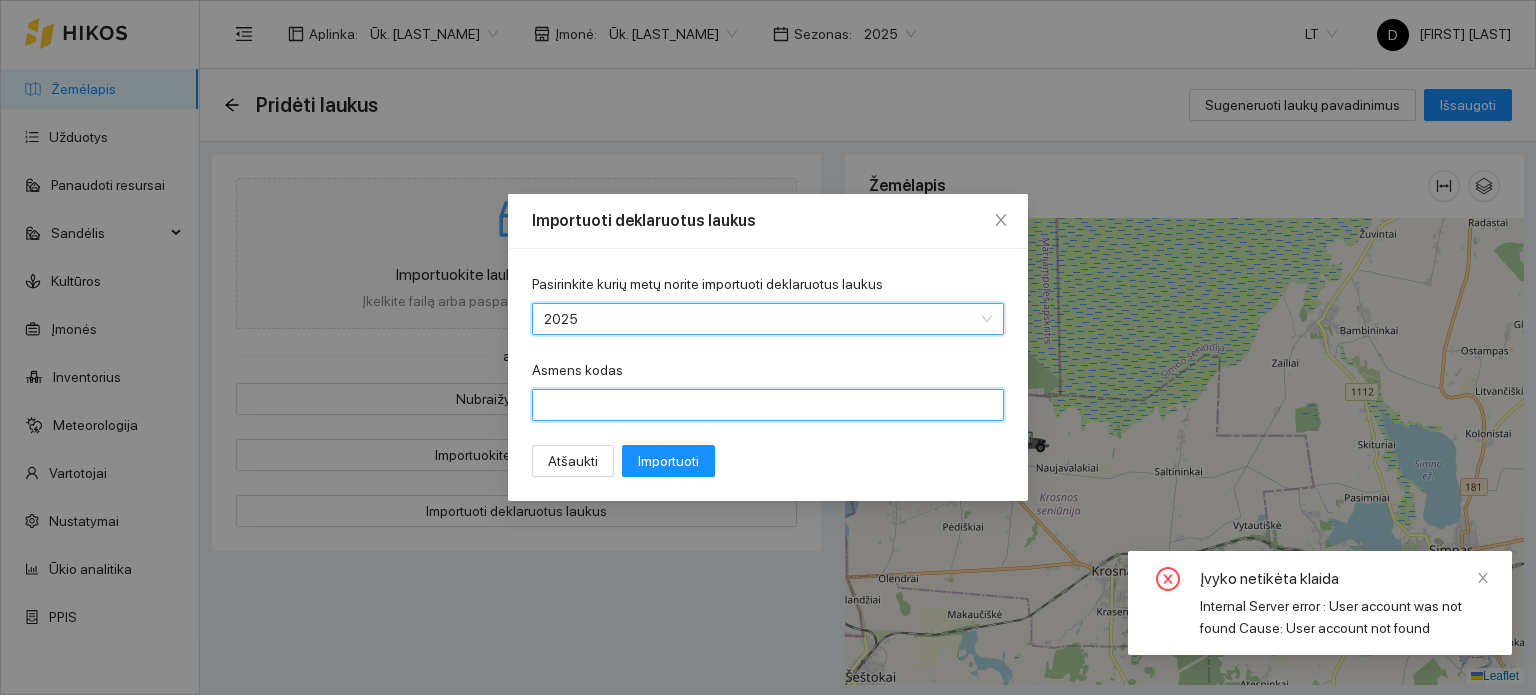 click on "Asmens kodas" at bounding box center [768, 405] 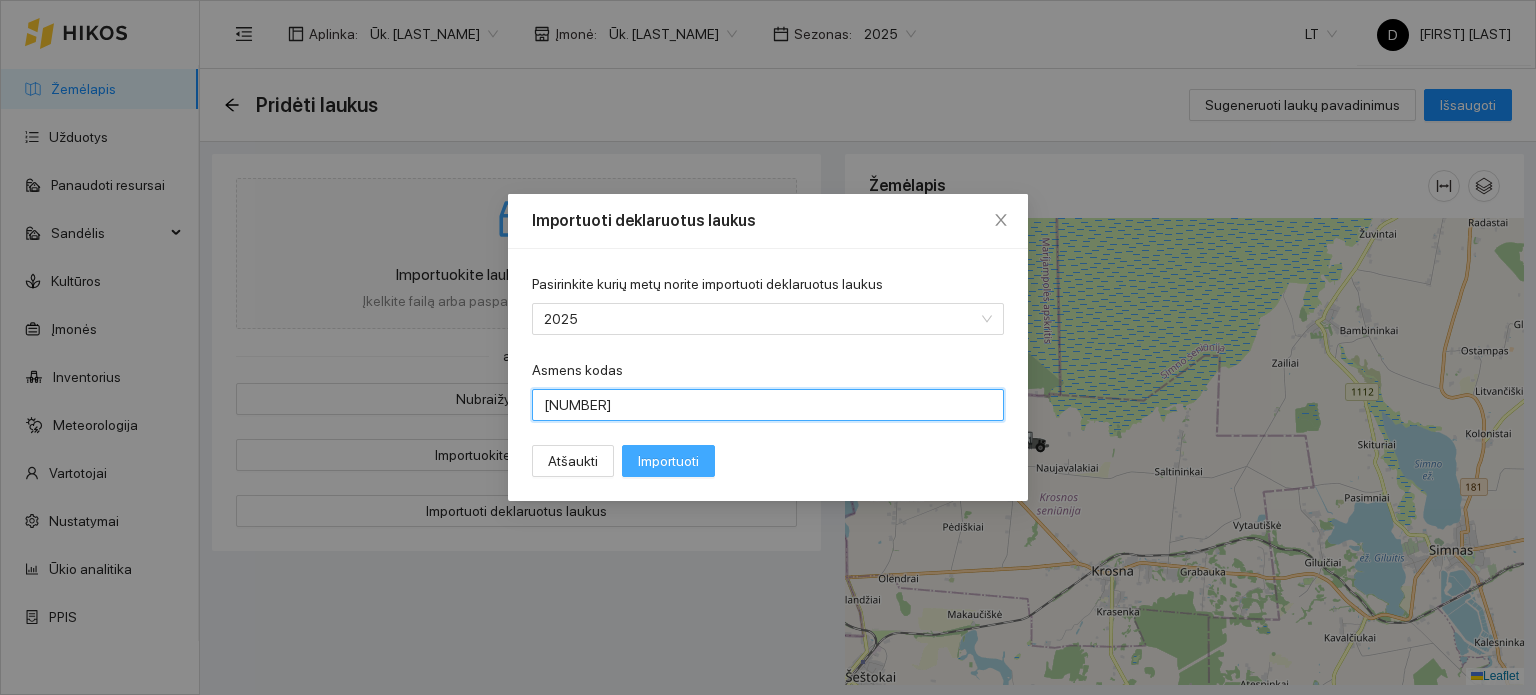 type on "39210032623" 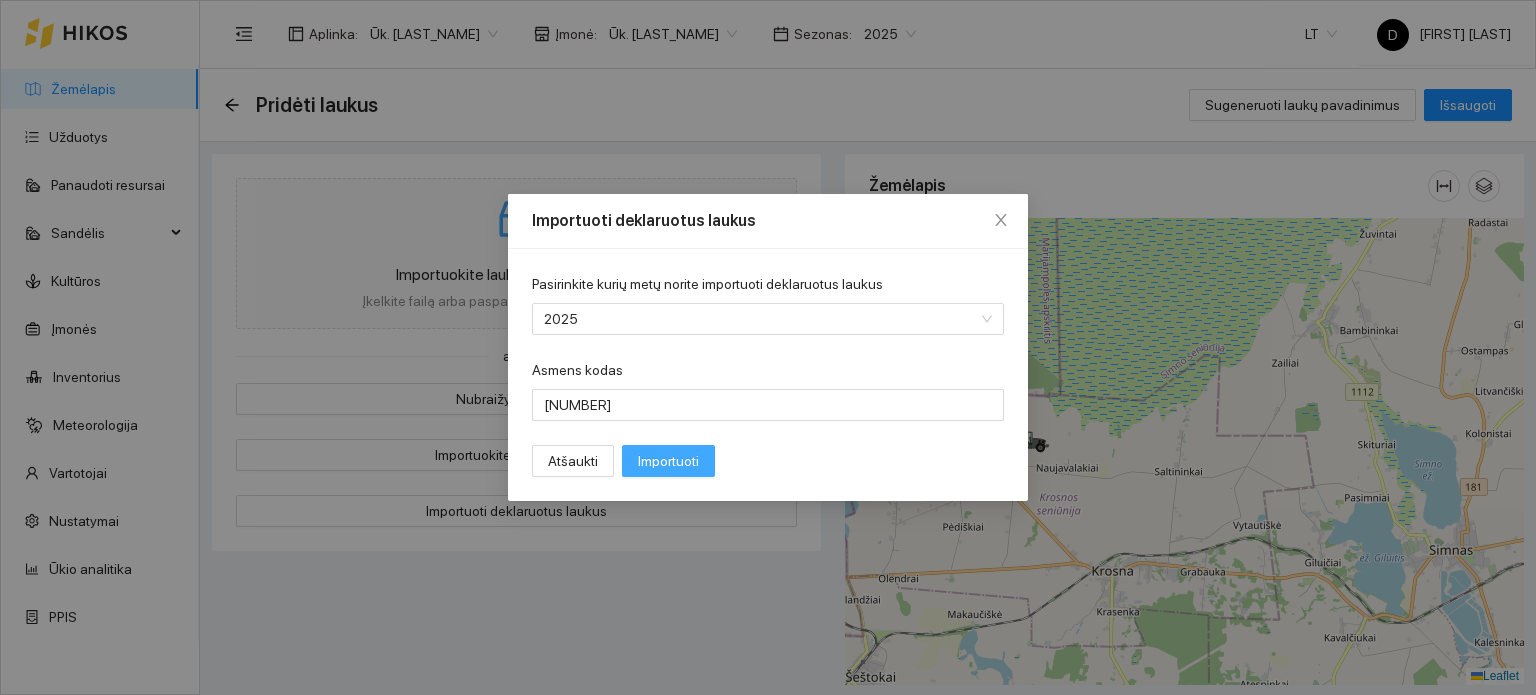 click on "Importuoti" at bounding box center (668, 461) 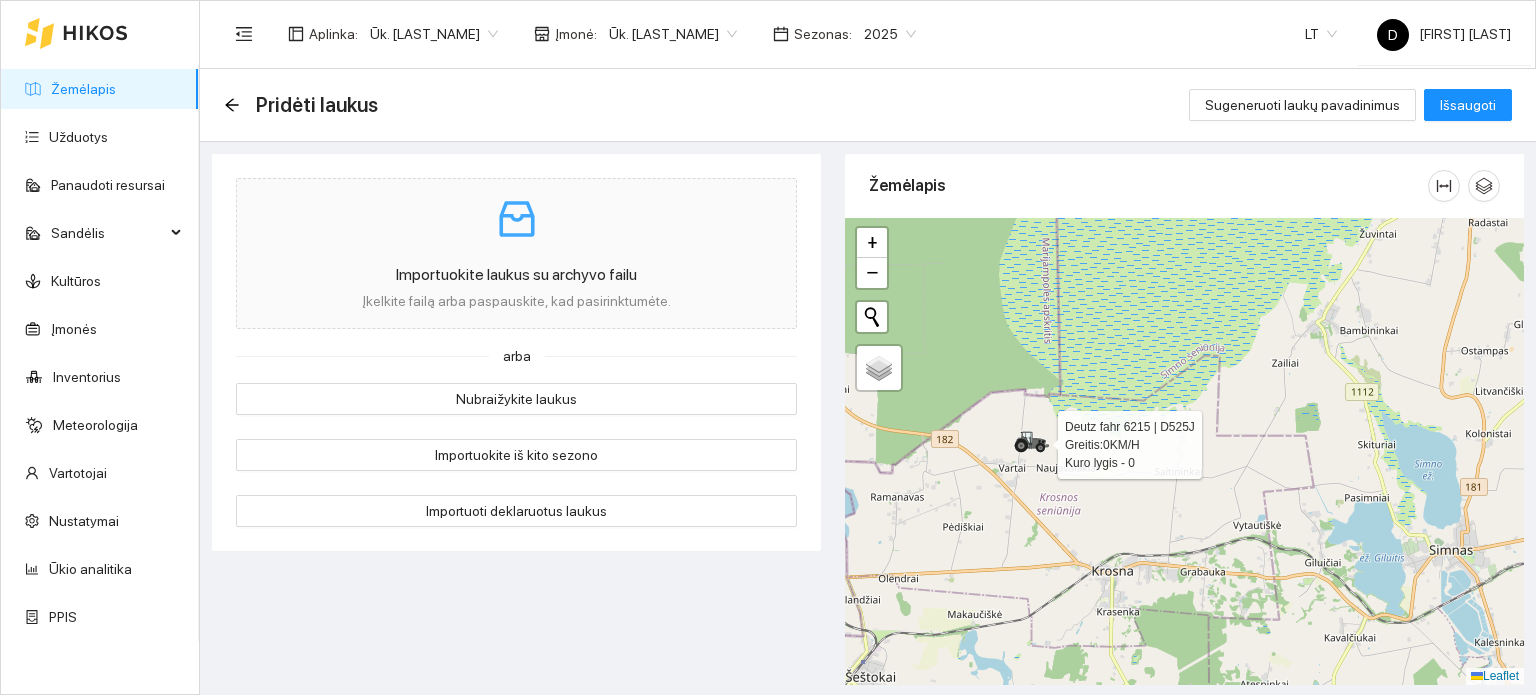 click 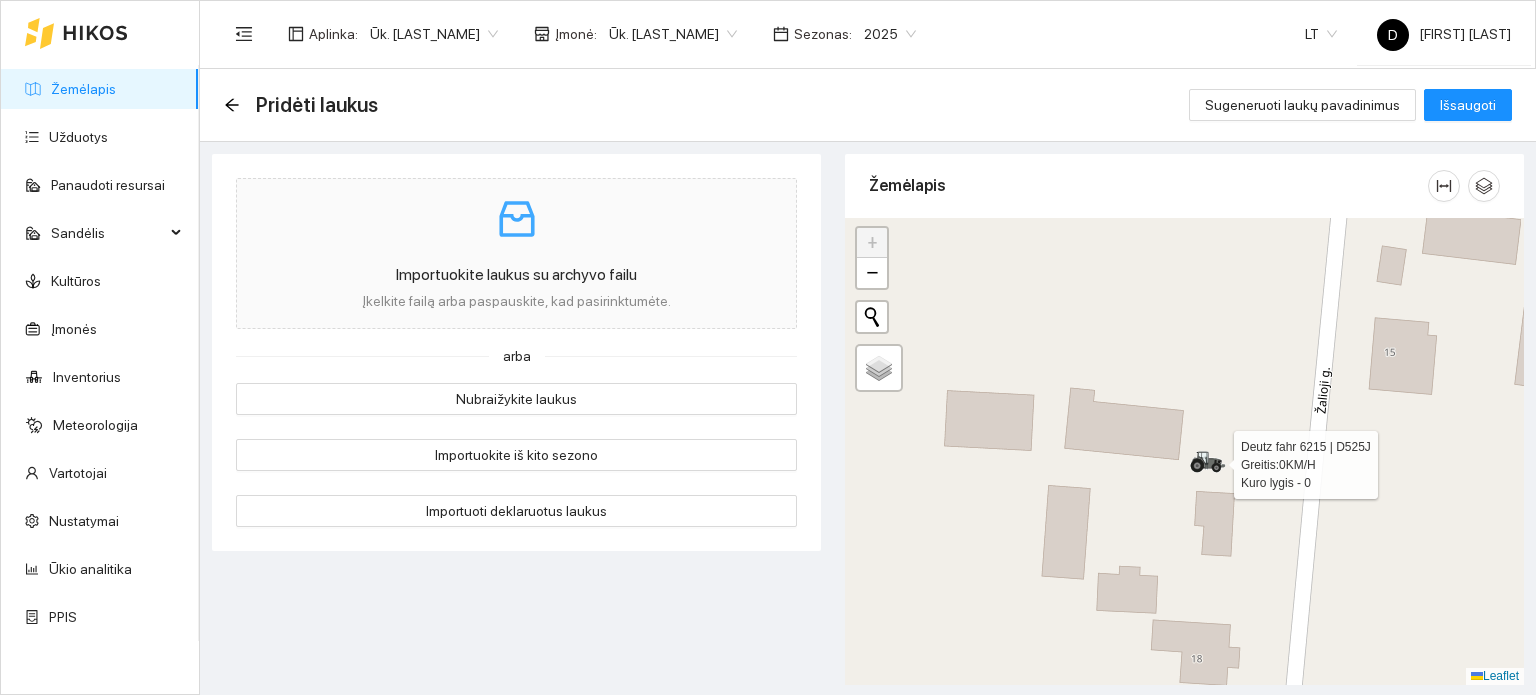 click 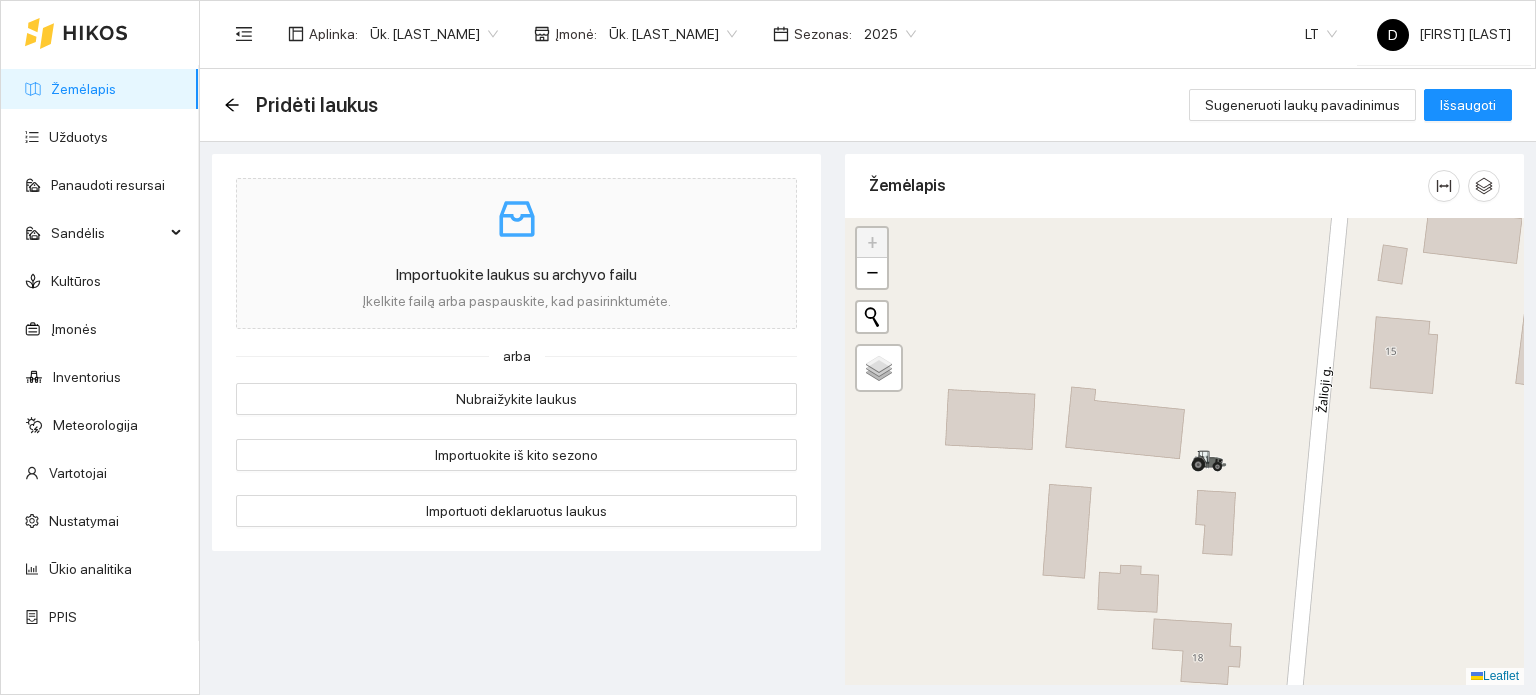 click on "Pridėti laukus" at bounding box center [307, 105] 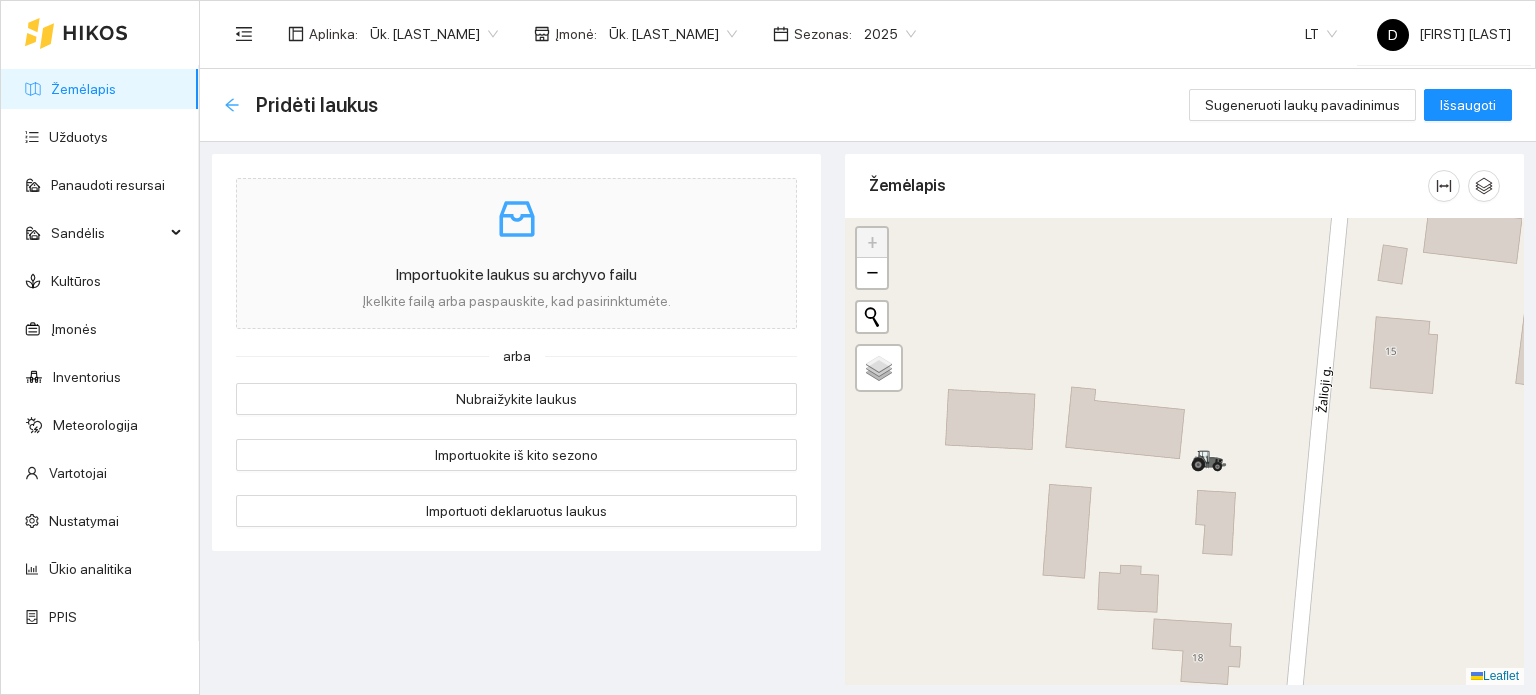 click 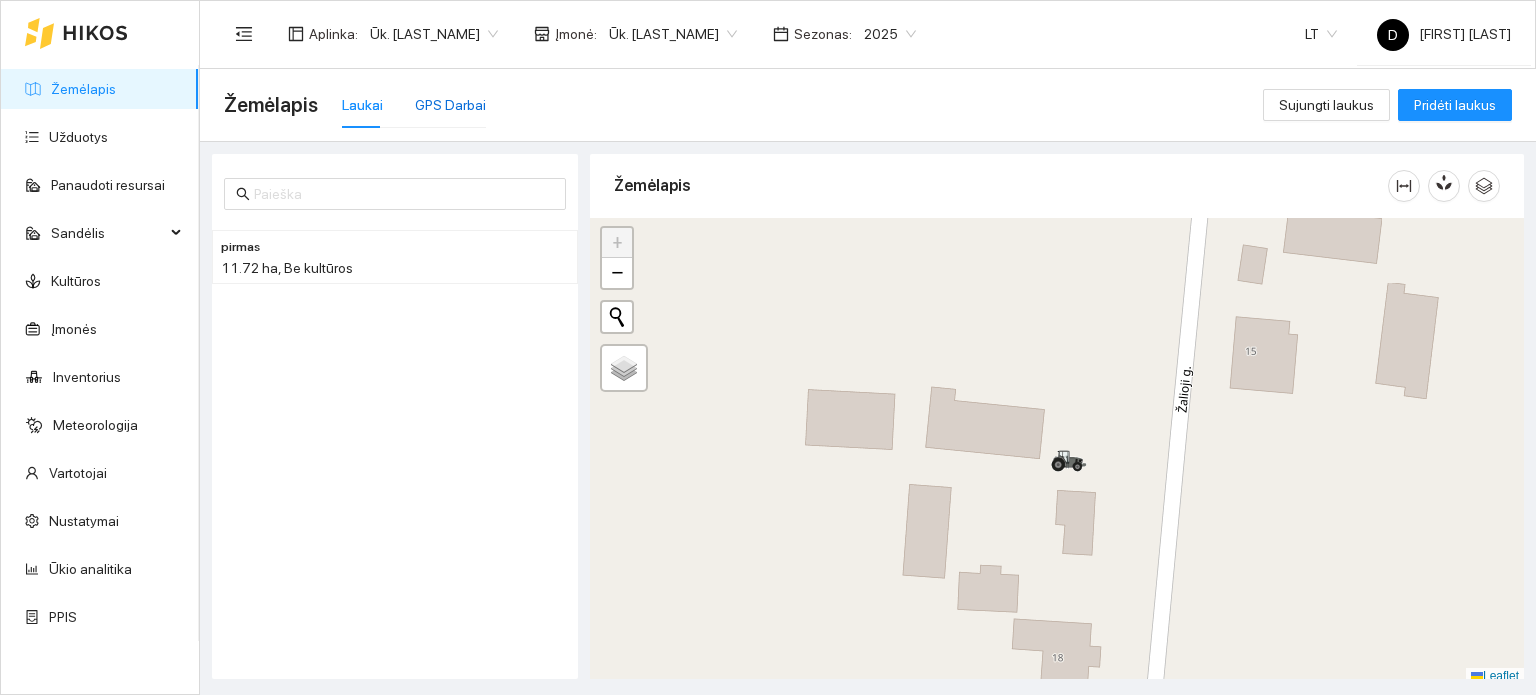 click on "GPS Darbai" at bounding box center (450, 105) 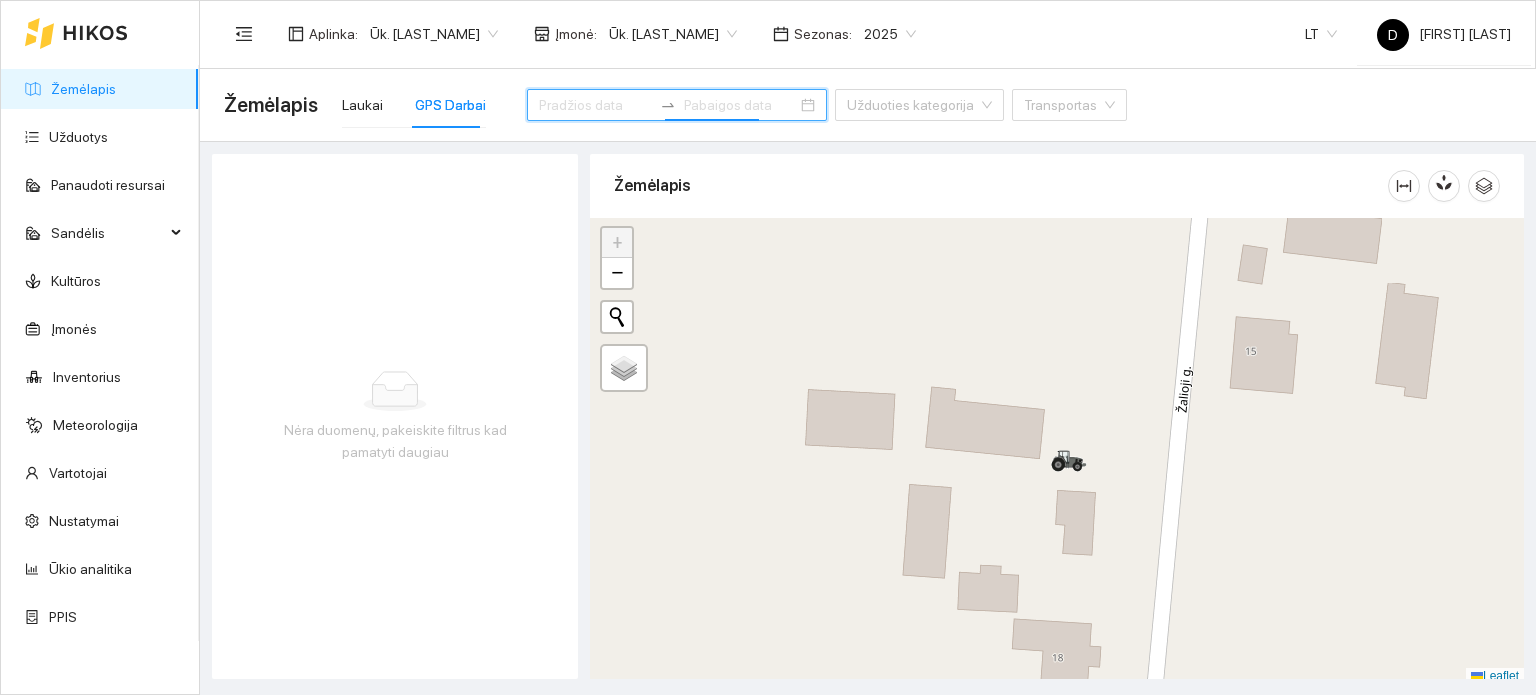 click at bounding box center (740, 105) 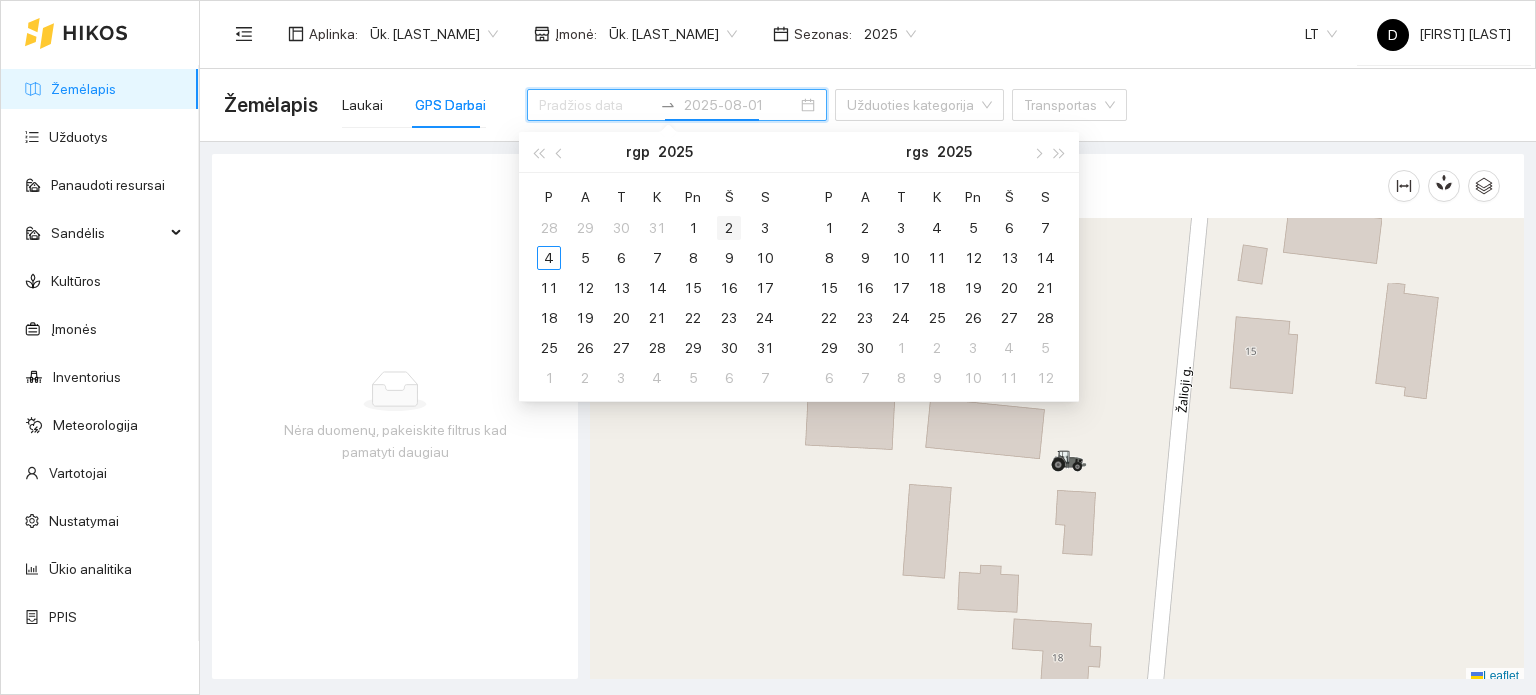 type on "2025-08-02" 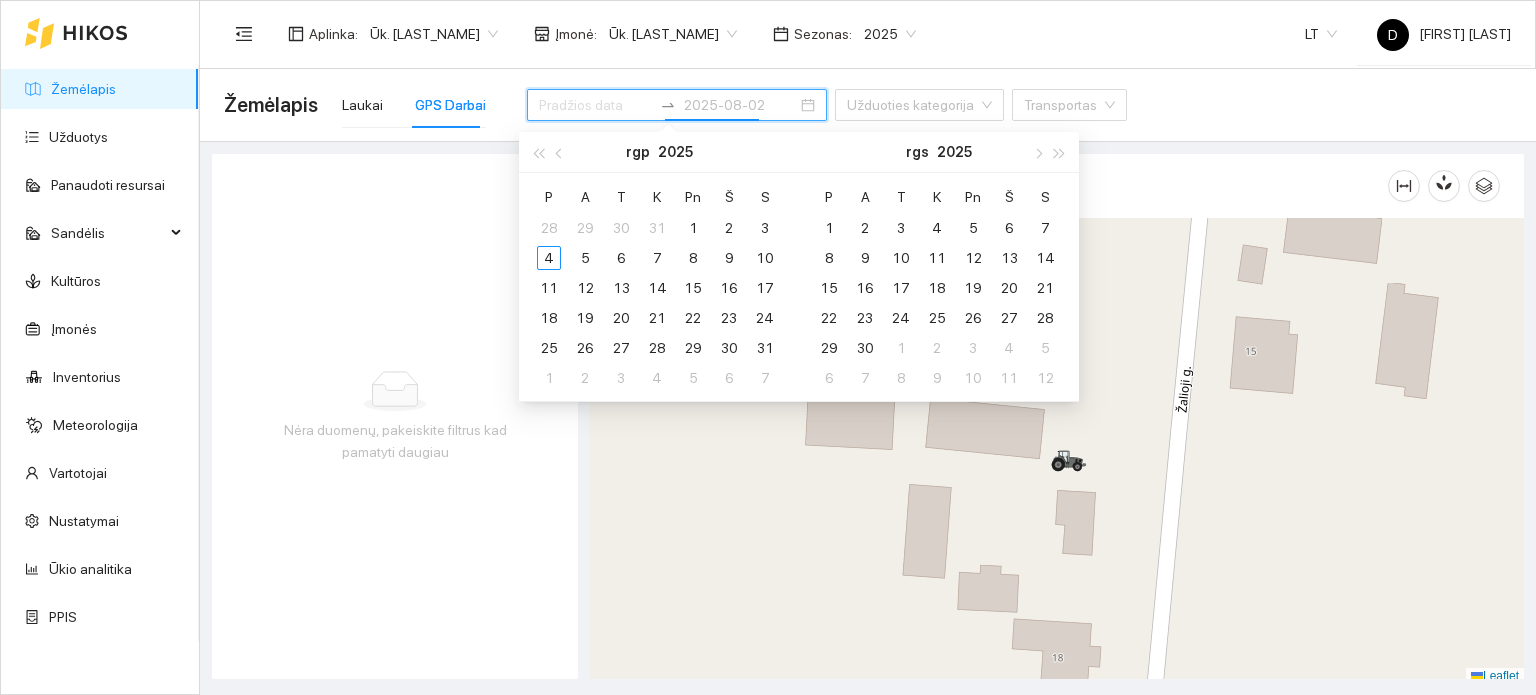 type 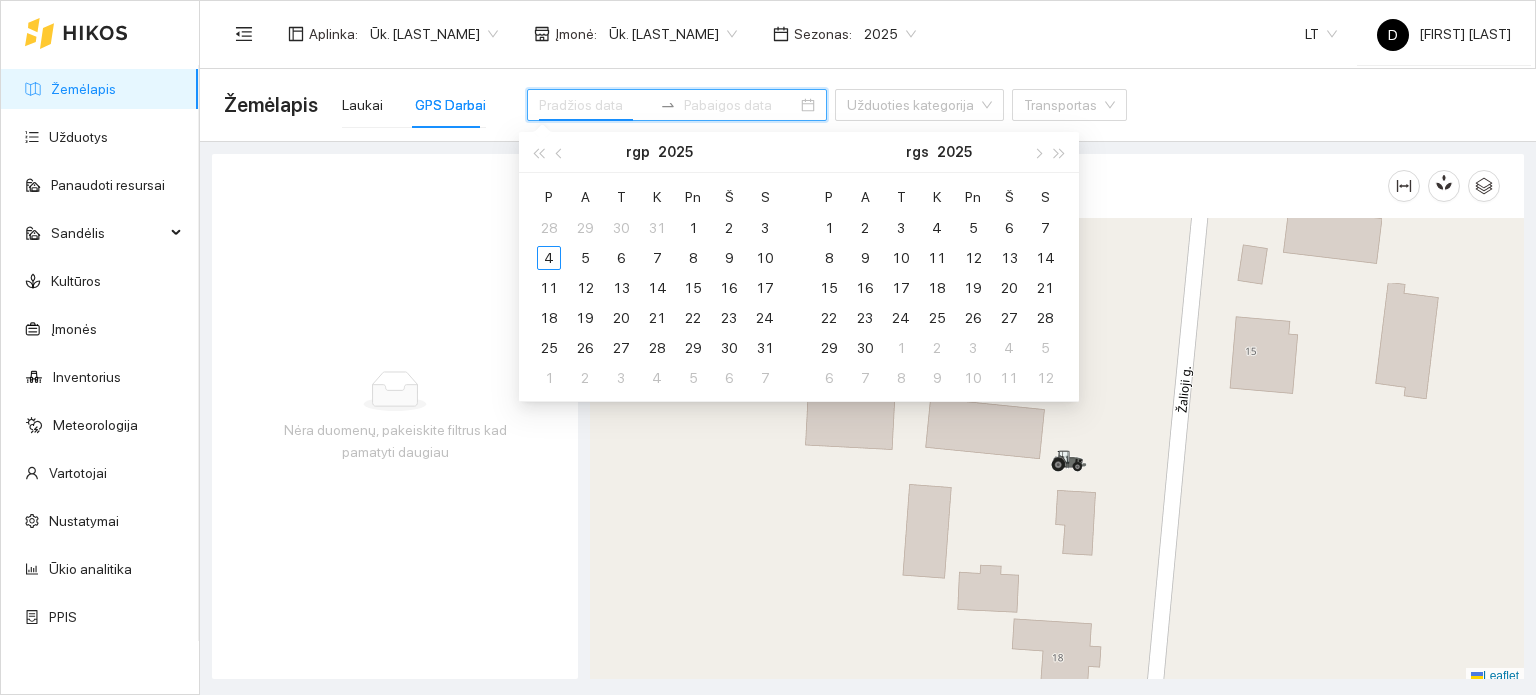 click at bounding box center (595, 105) 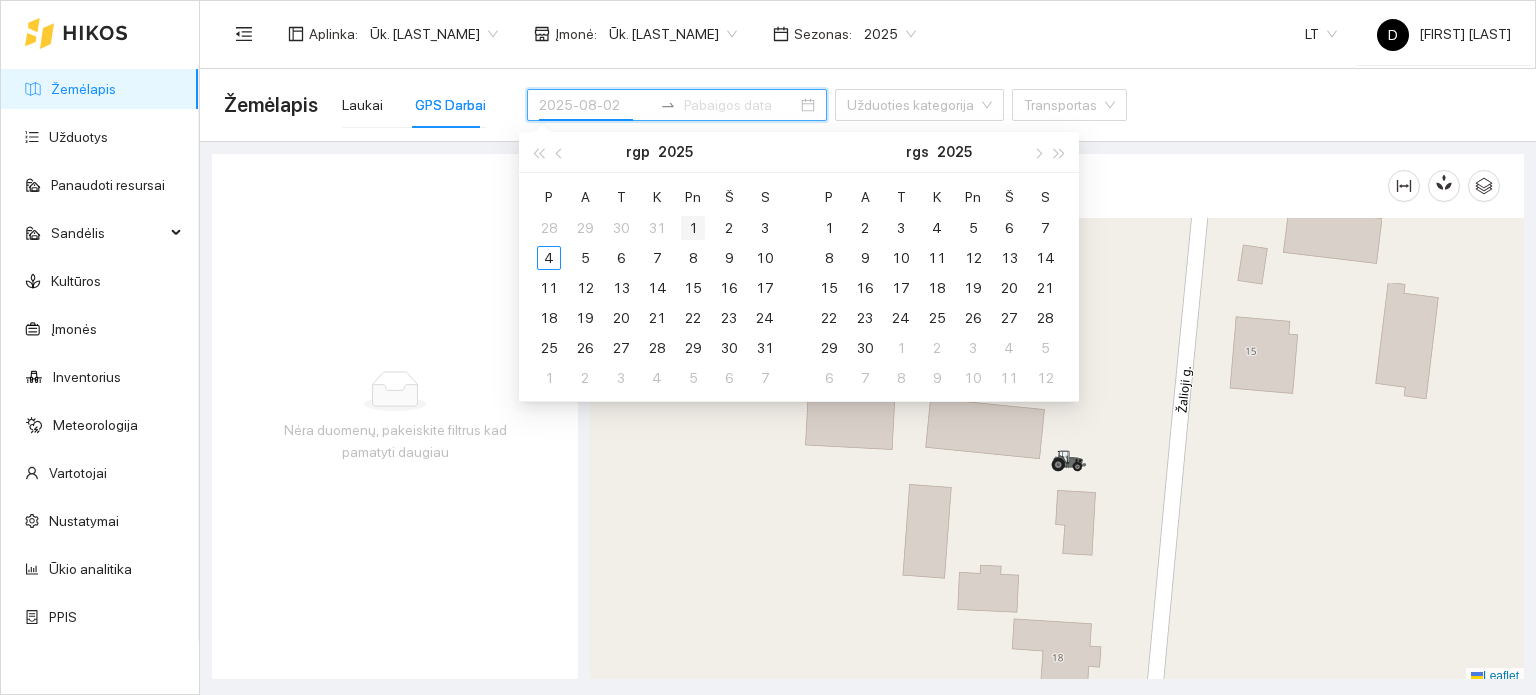 type on "2025-08-01" 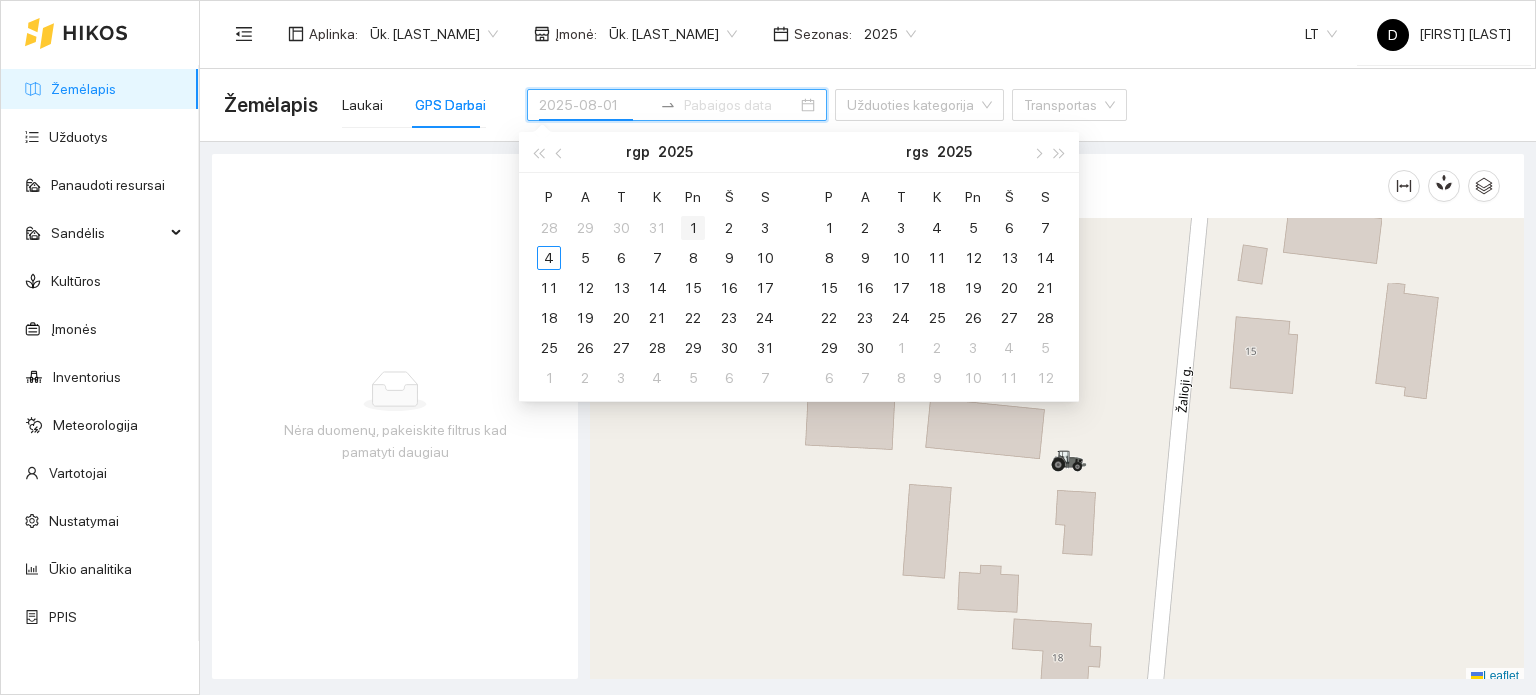 click on "1" at bounding box center [693, 228] 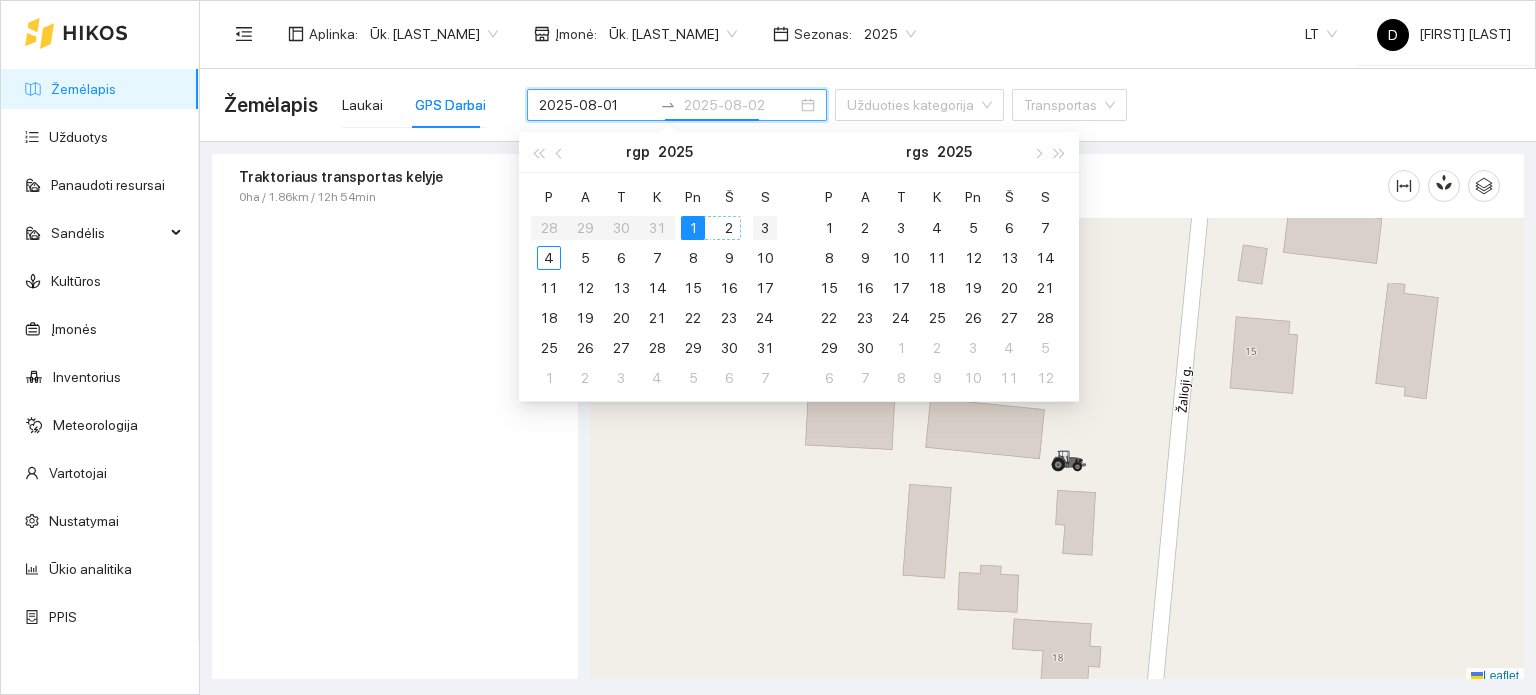 type on "2025-08-03" 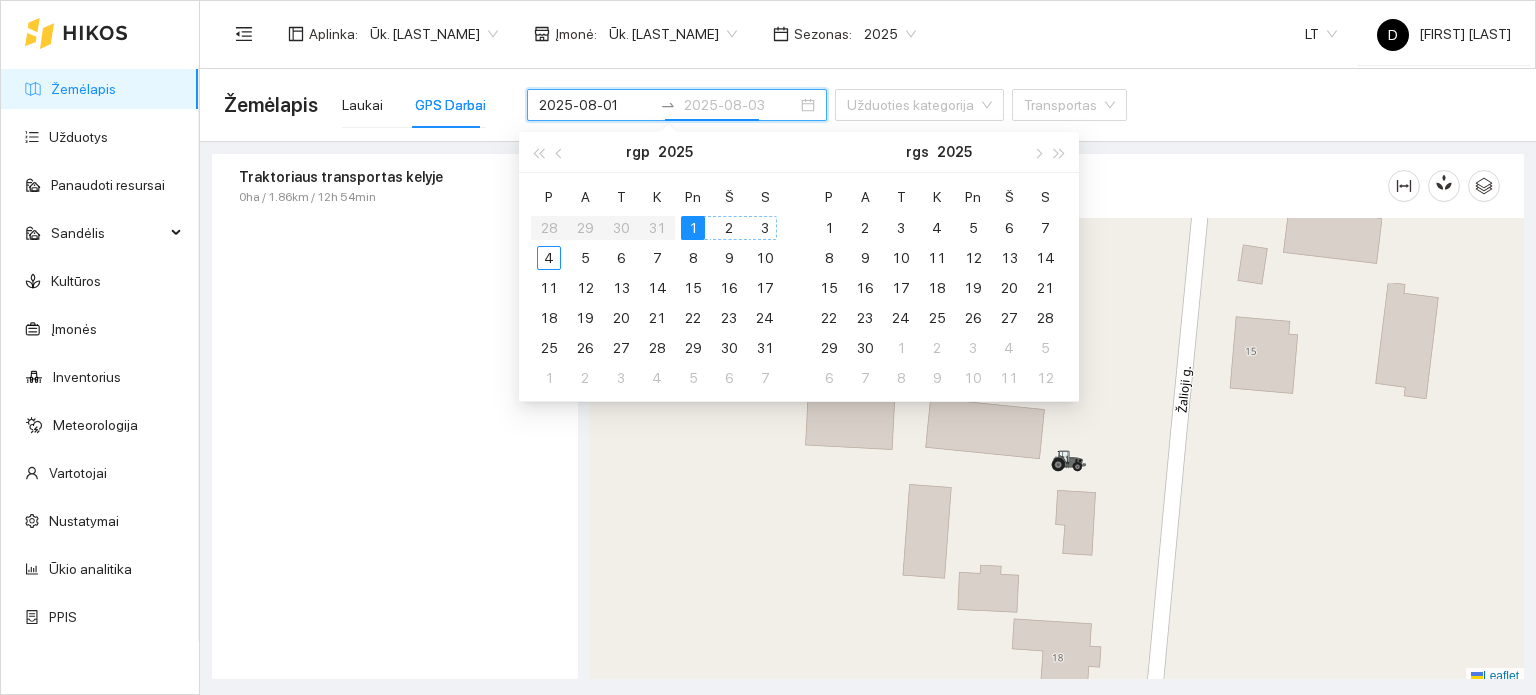 click on "3" at bounding box center (765, 228) 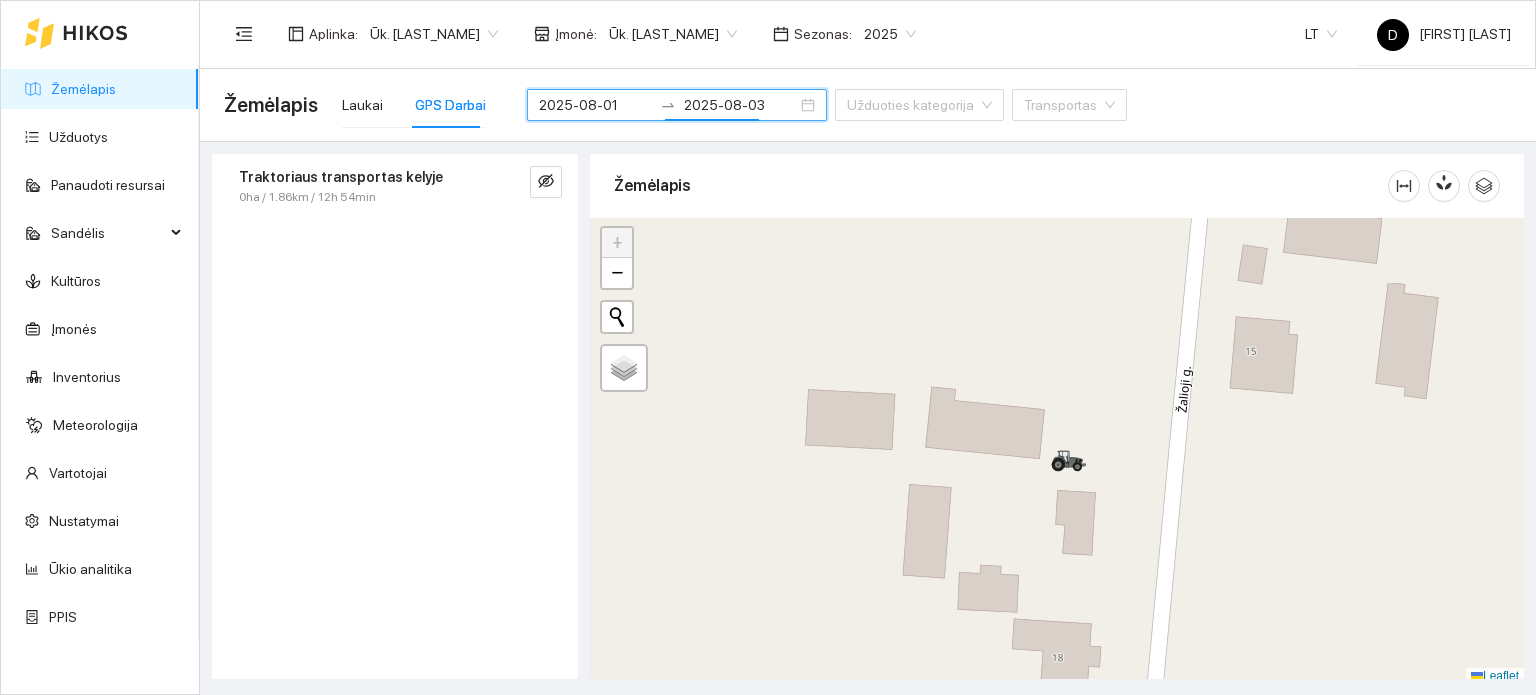 click on "Traktoriaus transportas kelyje" at bounding box center (341, 177) 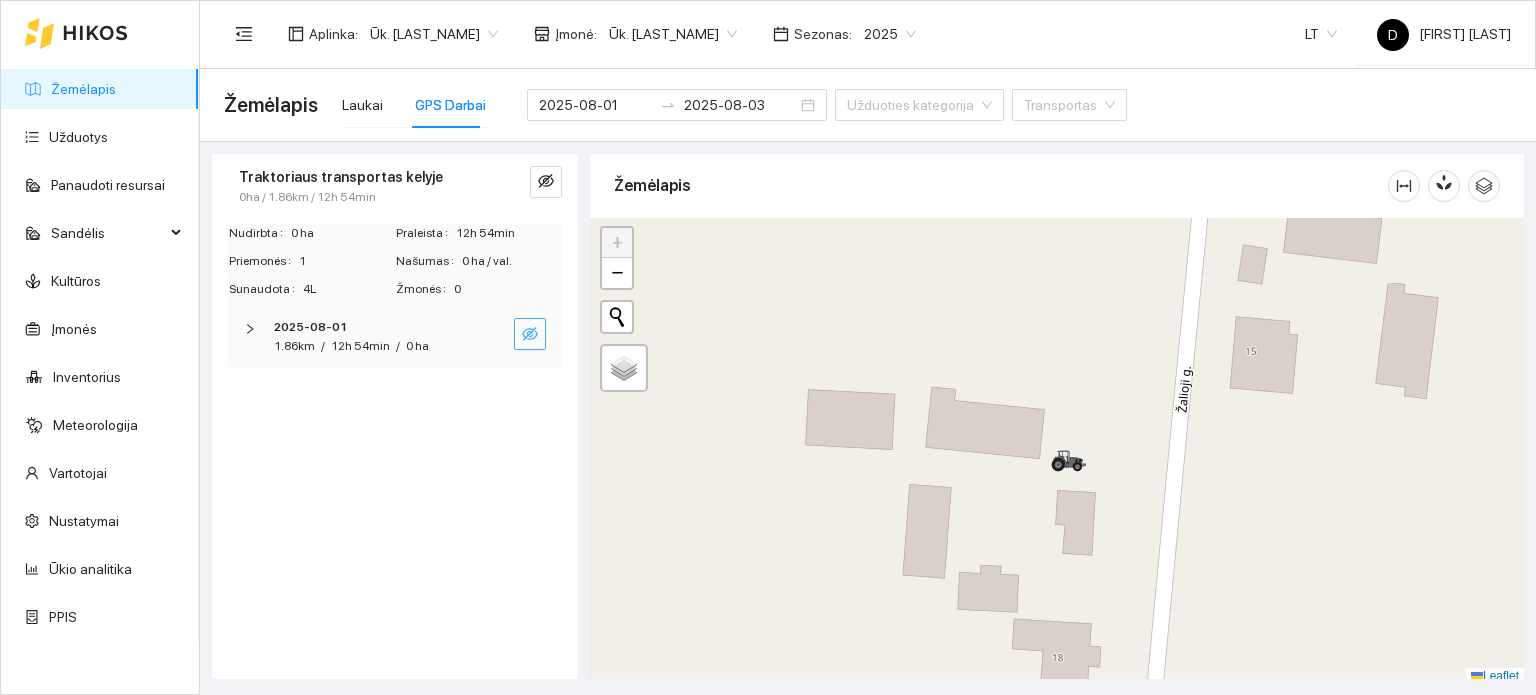 click at bounding box center [530, 334] 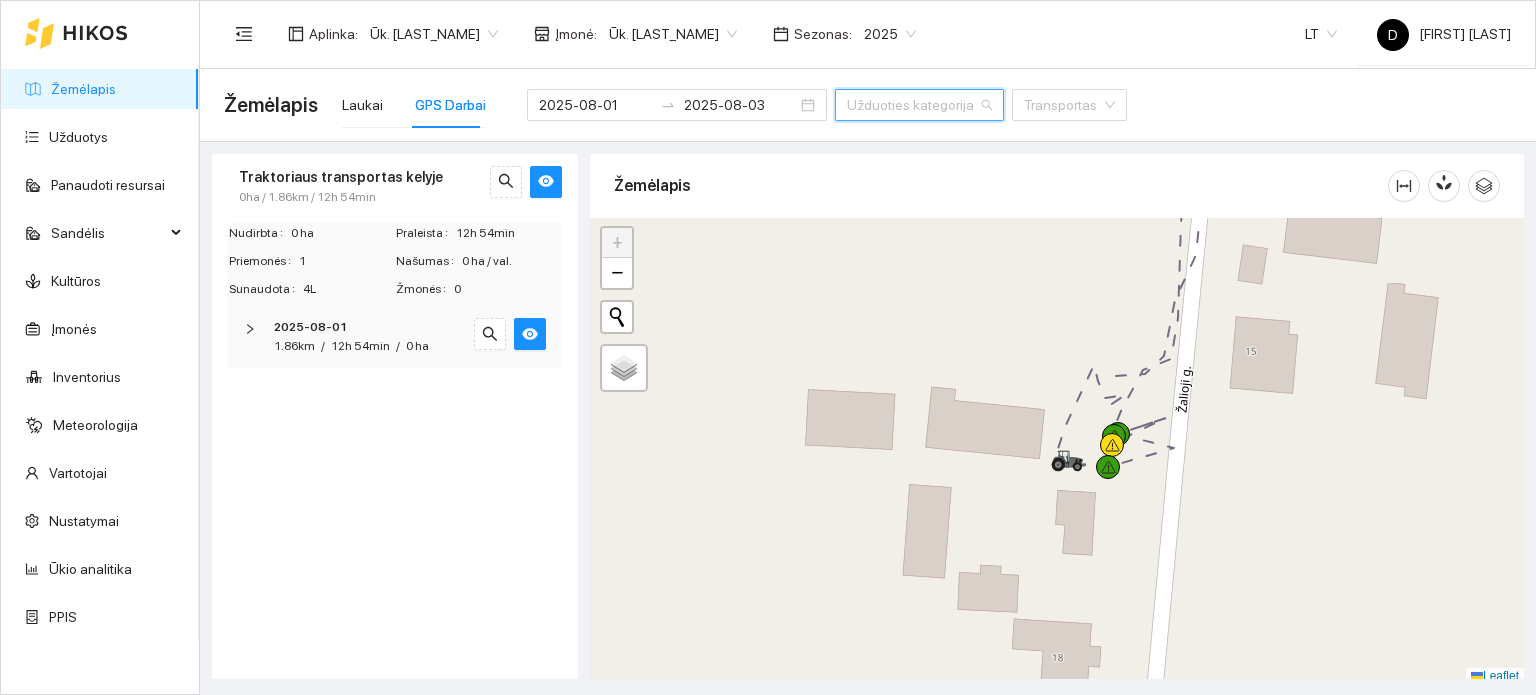 click at bounding box center [912, 105] 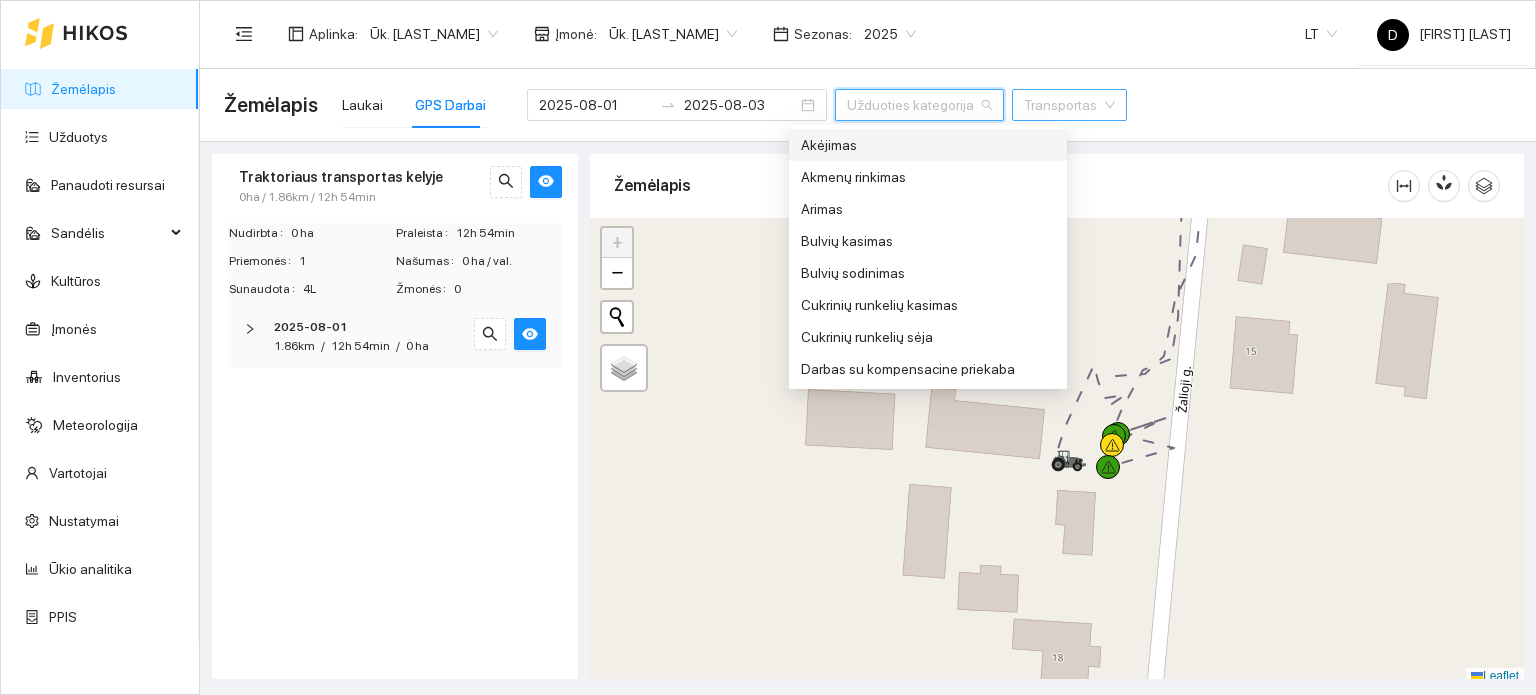 click at bounding box center (1062, 105) 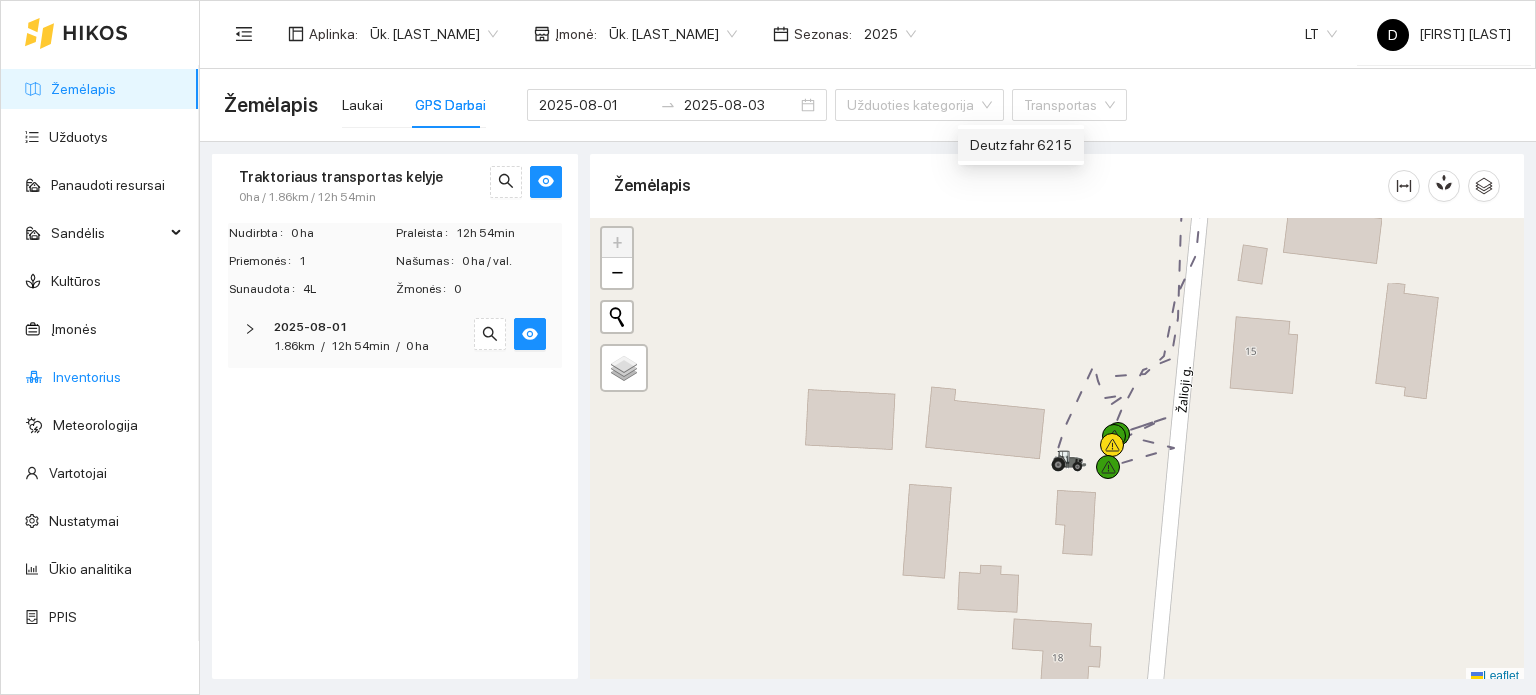 click on "Inventorius" at bounding box center (87, 377) 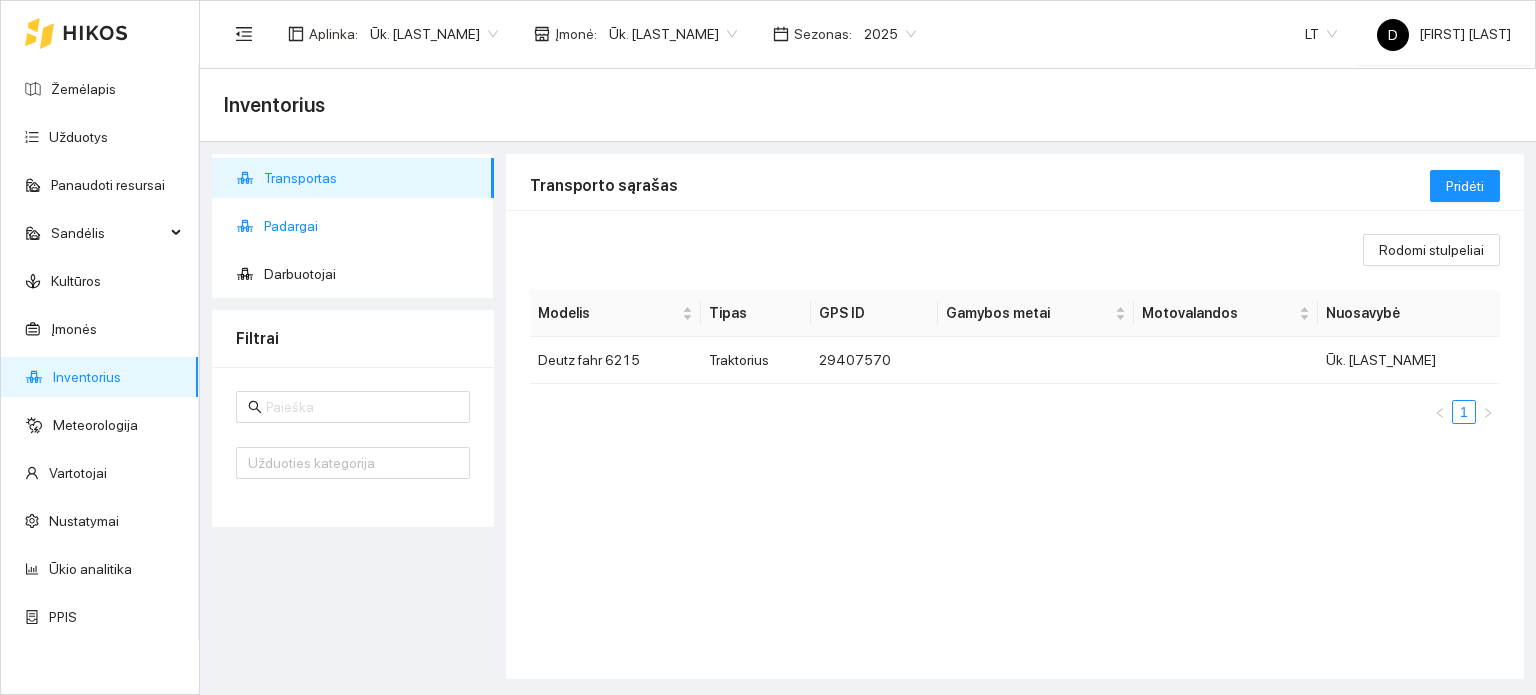 click on "Padargai" at bounding box center (371, 226) 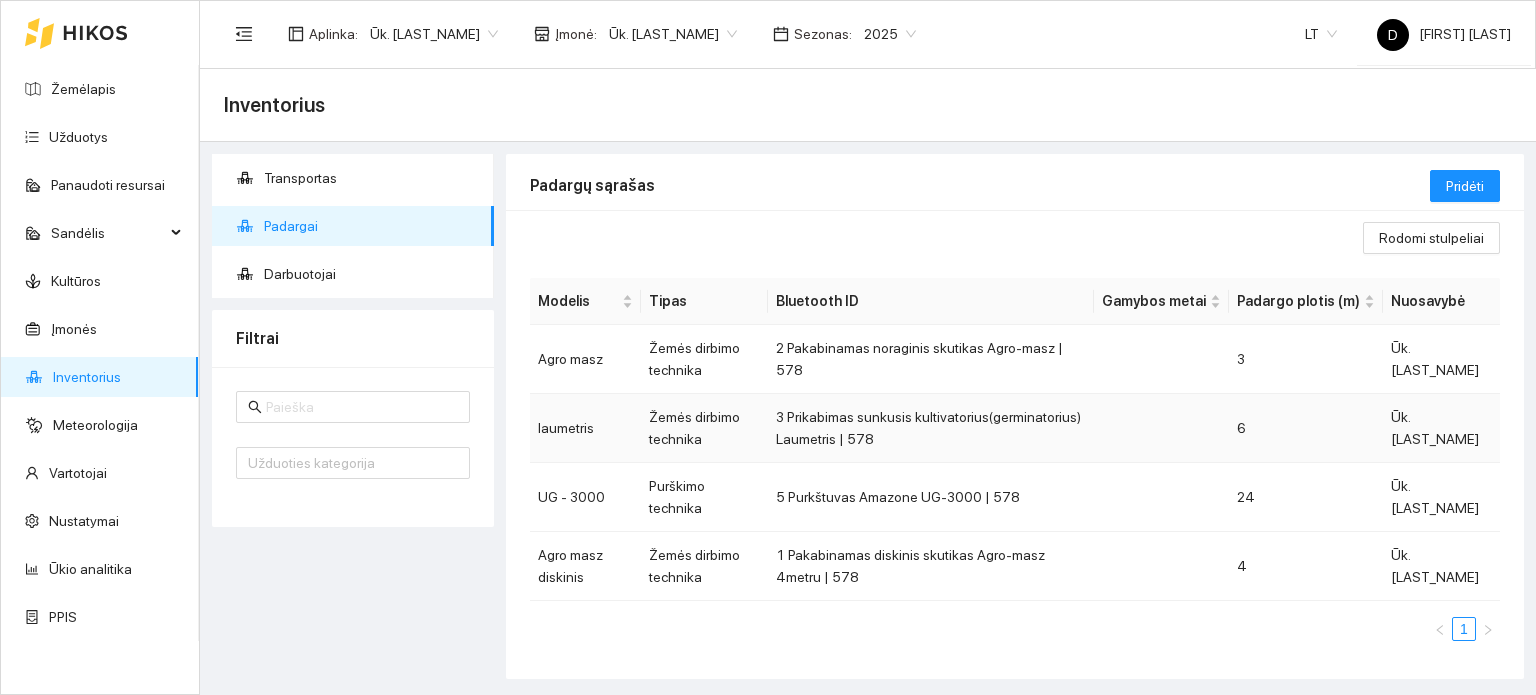 scroll, scrollTop: 0, scrollLeft: 0, axis: both 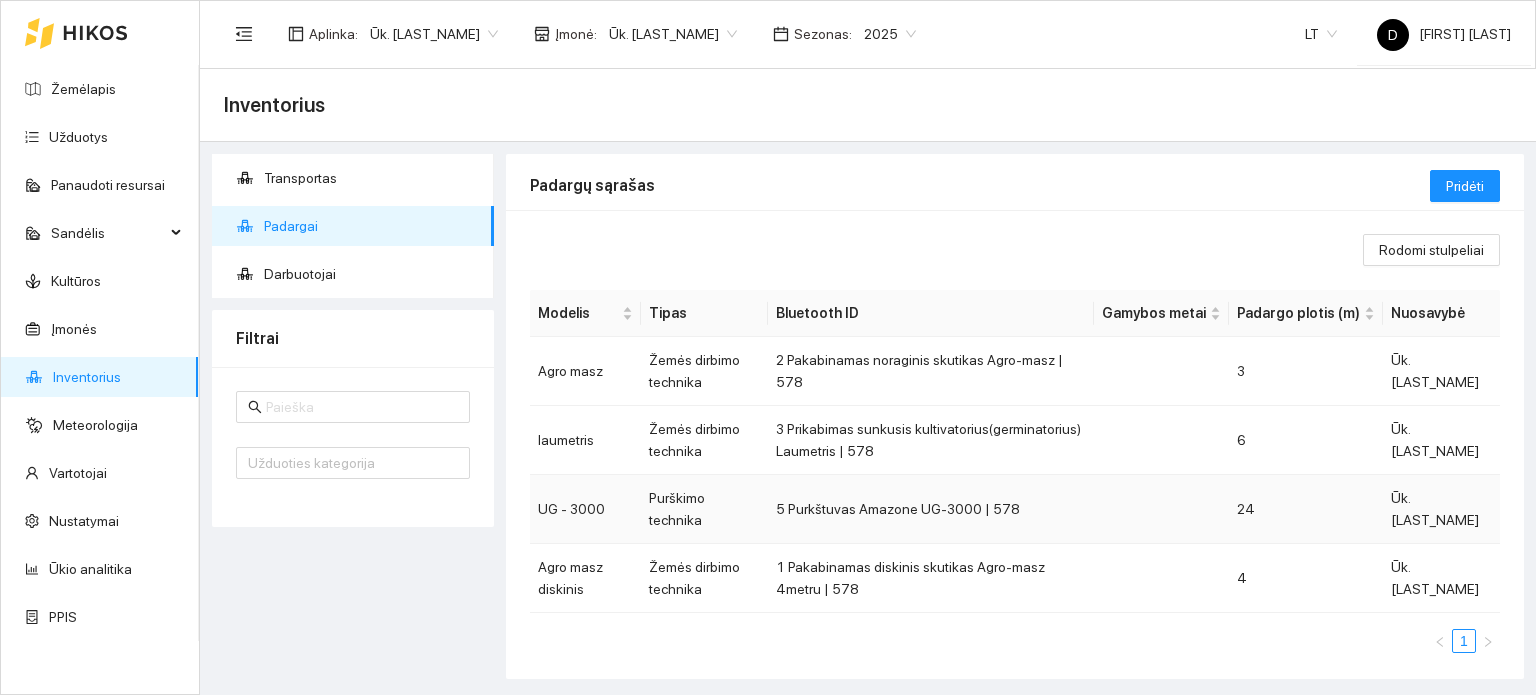 click on "5 Purkštuvas Amazone UG-3000  | 578" at bounding box center [931, 509] 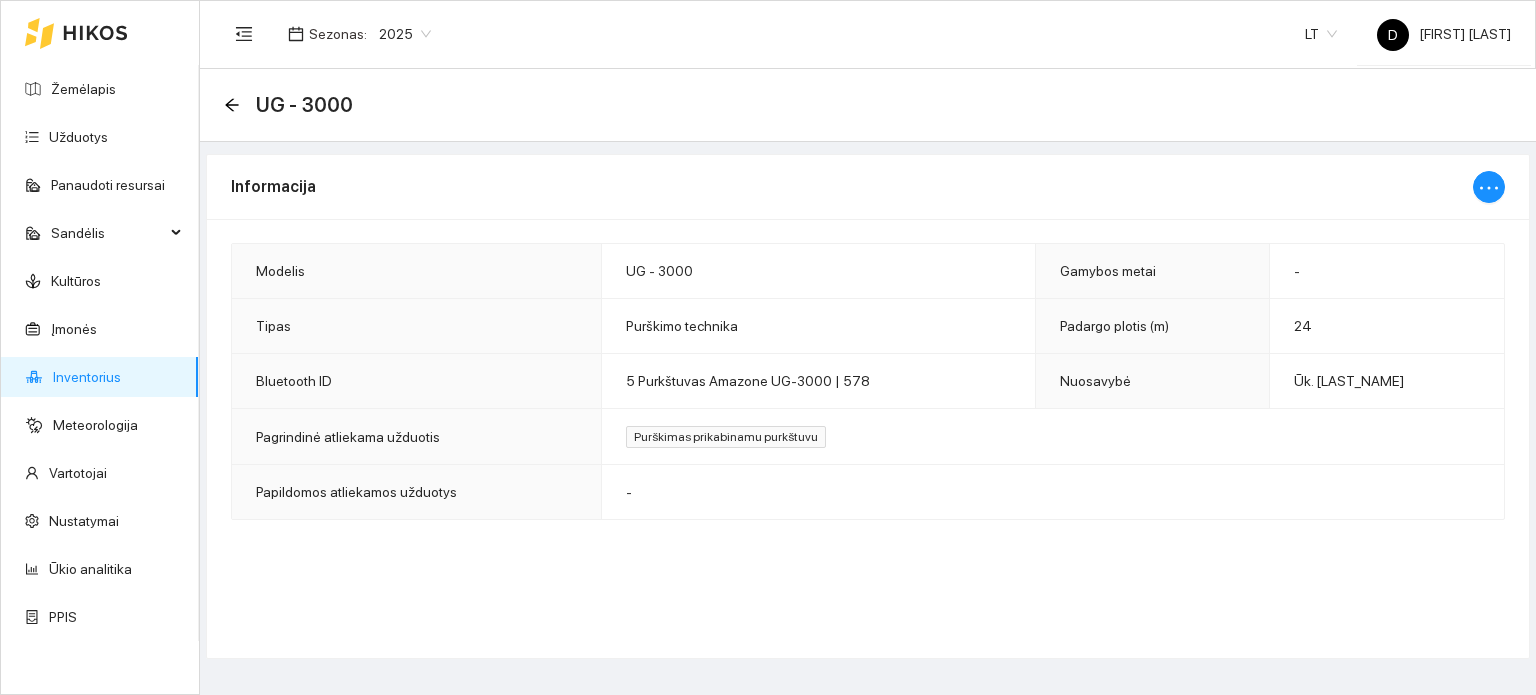 click on "24" at bounding box center [1386, 326] 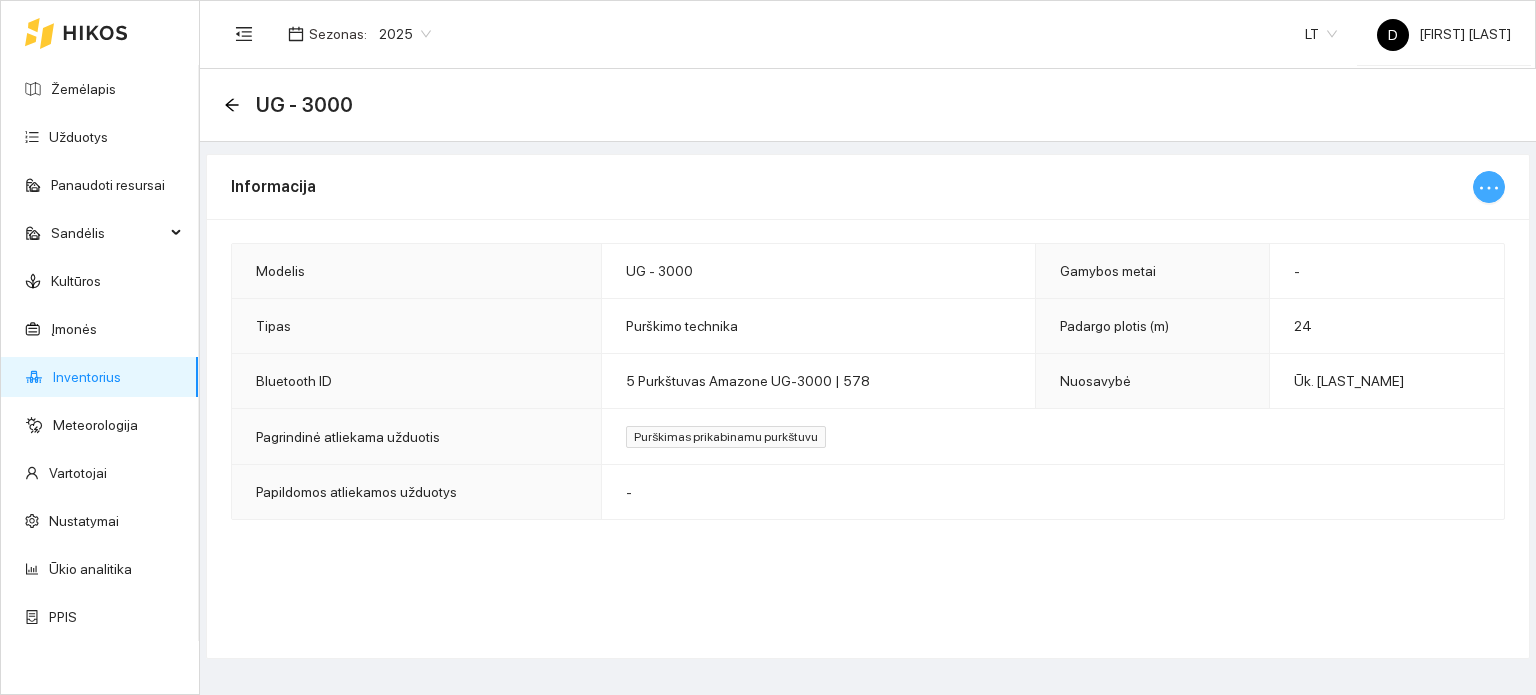 click 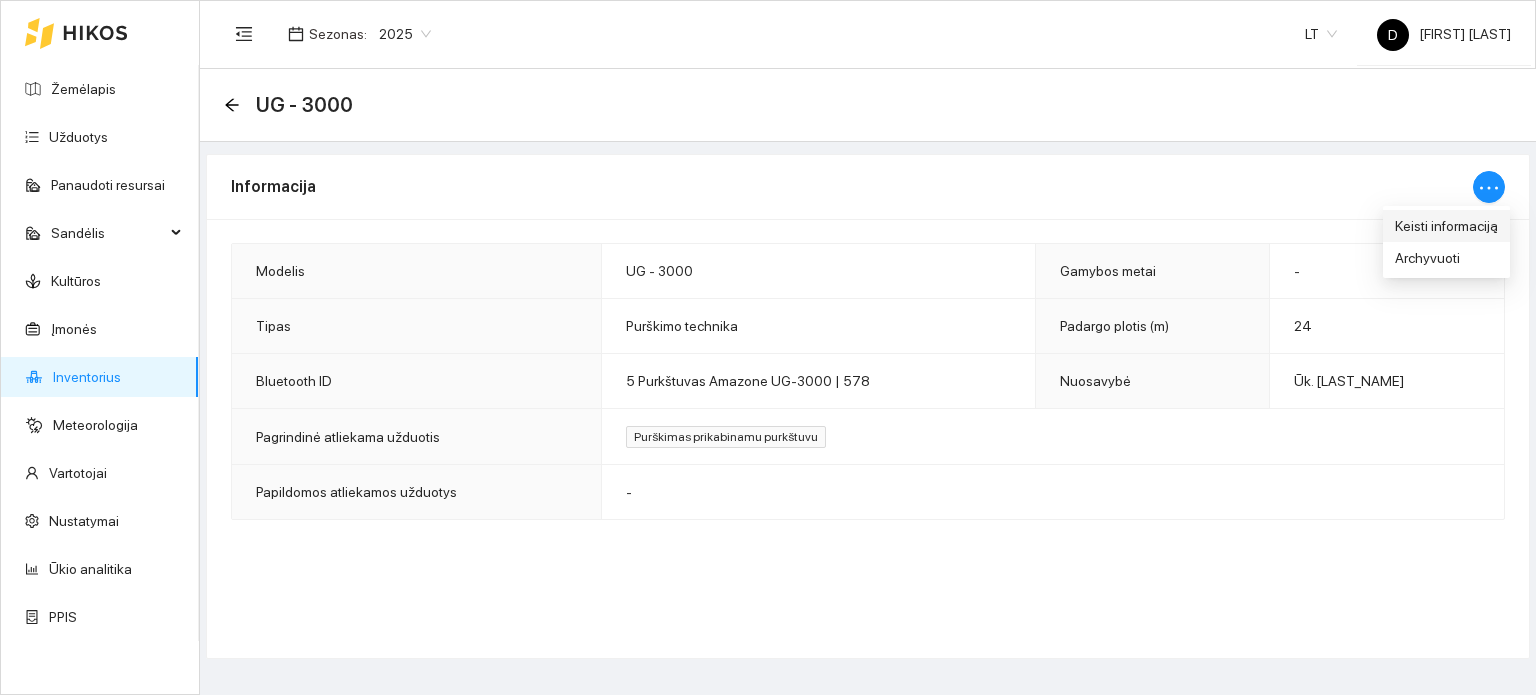 click on "Keisti informaciją" at bounding box center (1446, 226) 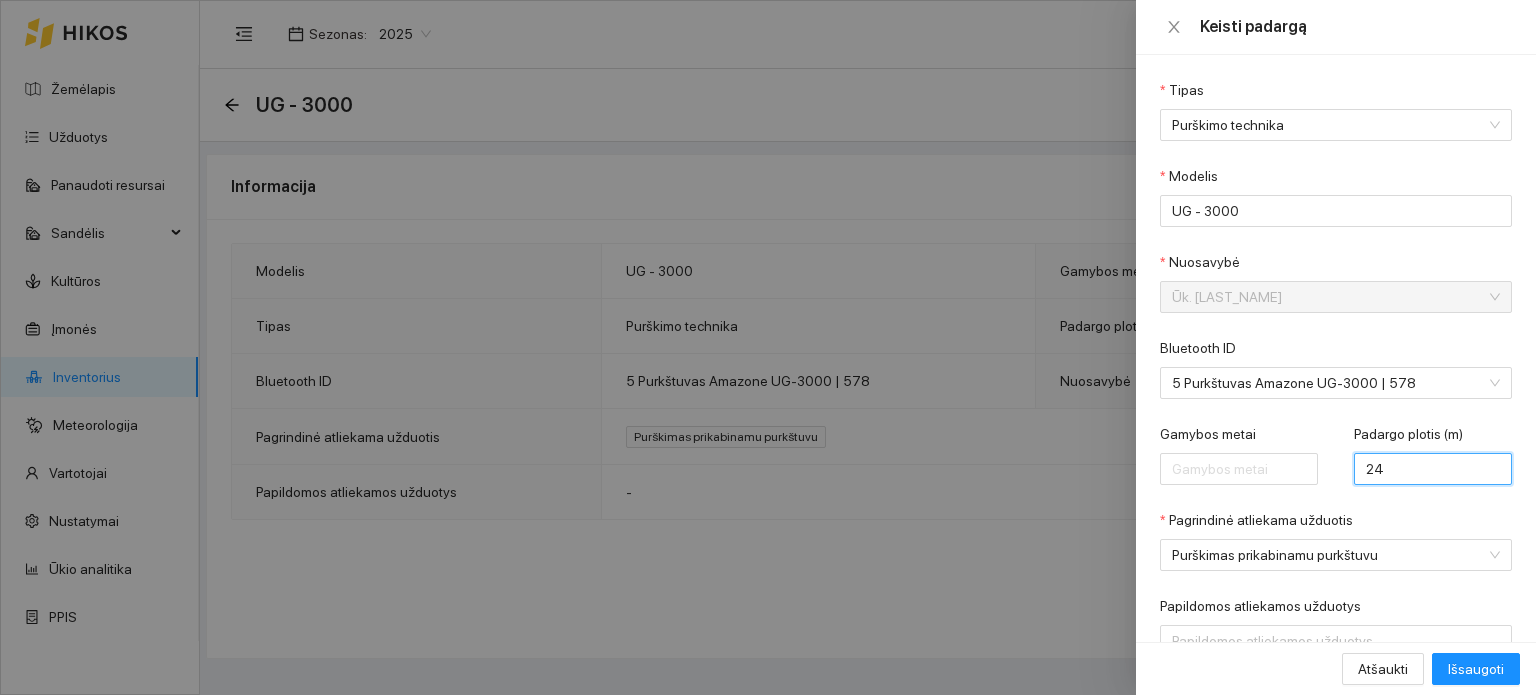 click on "24" at bounding box center (1433, 469) 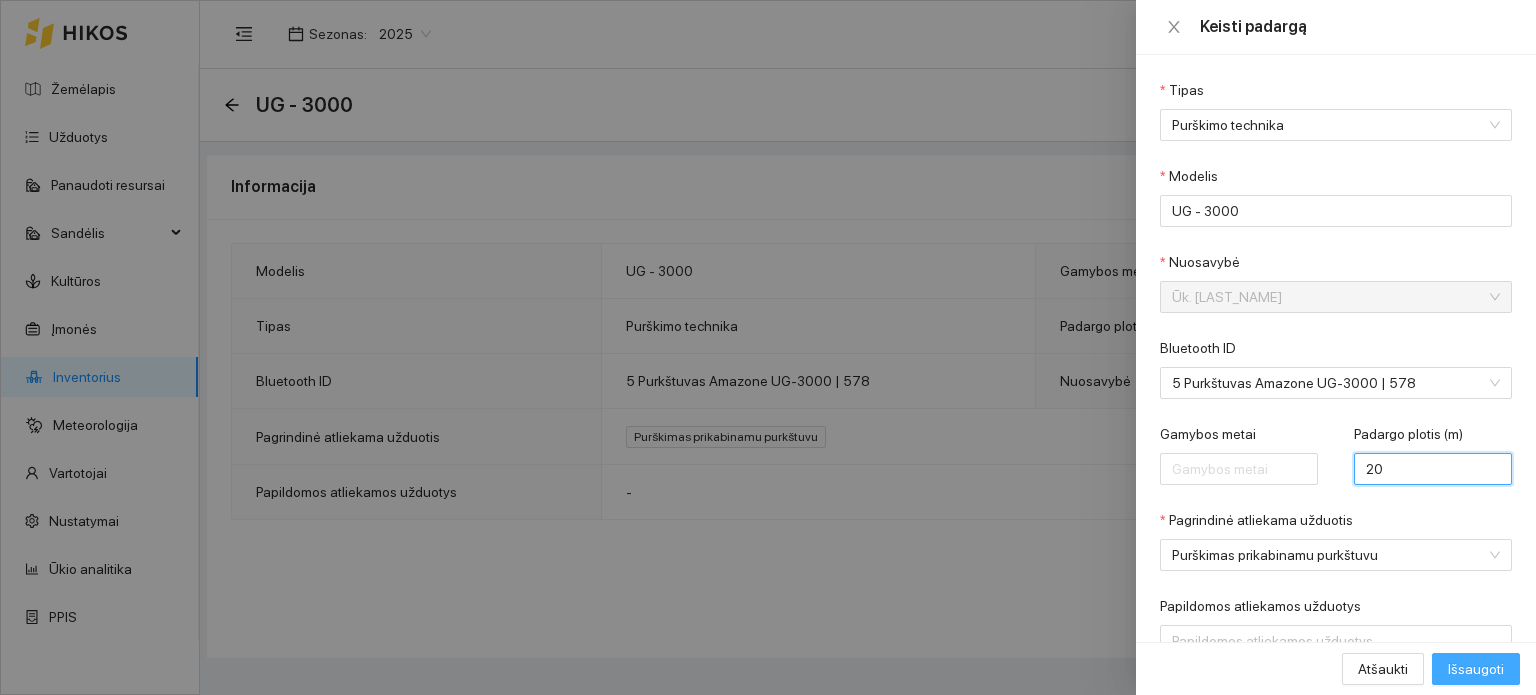 type on "20" 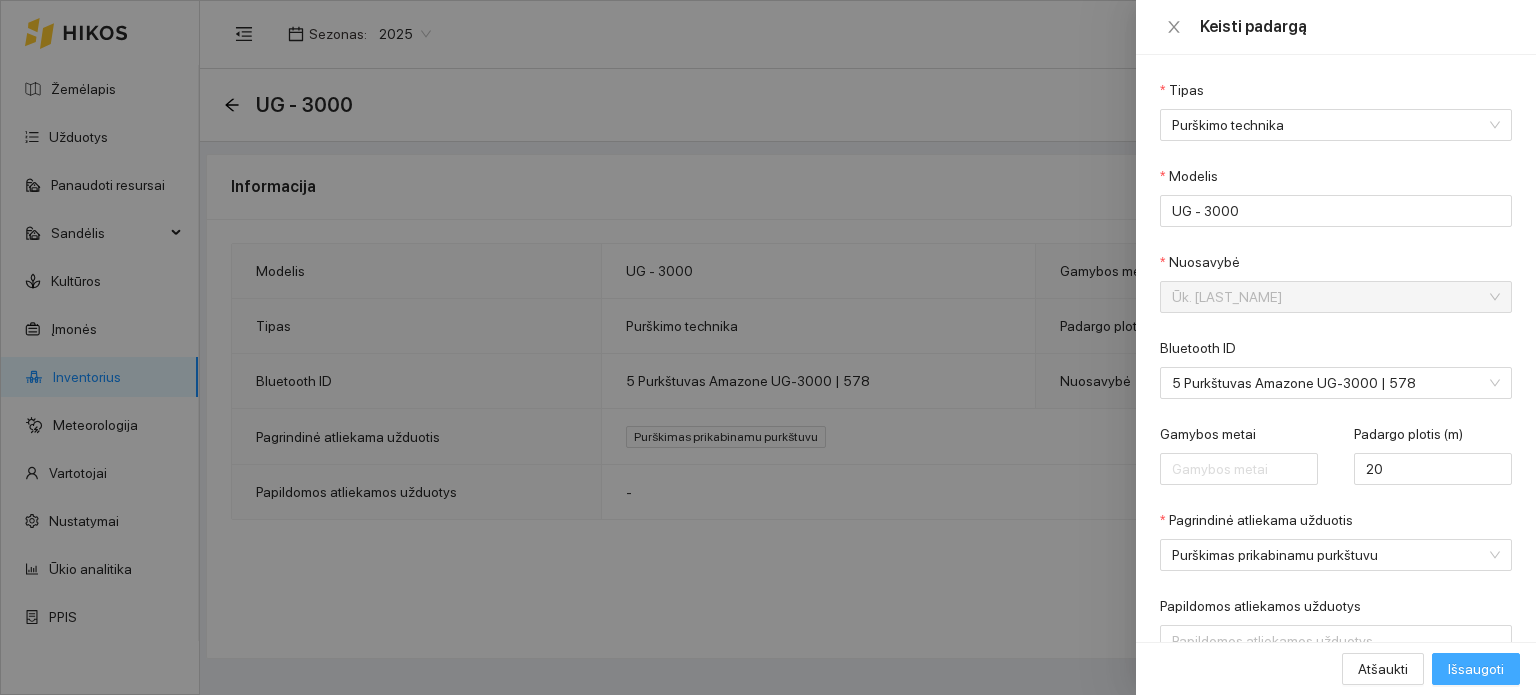 click on "Išsaugoti" at bounding box center (1476, 669) 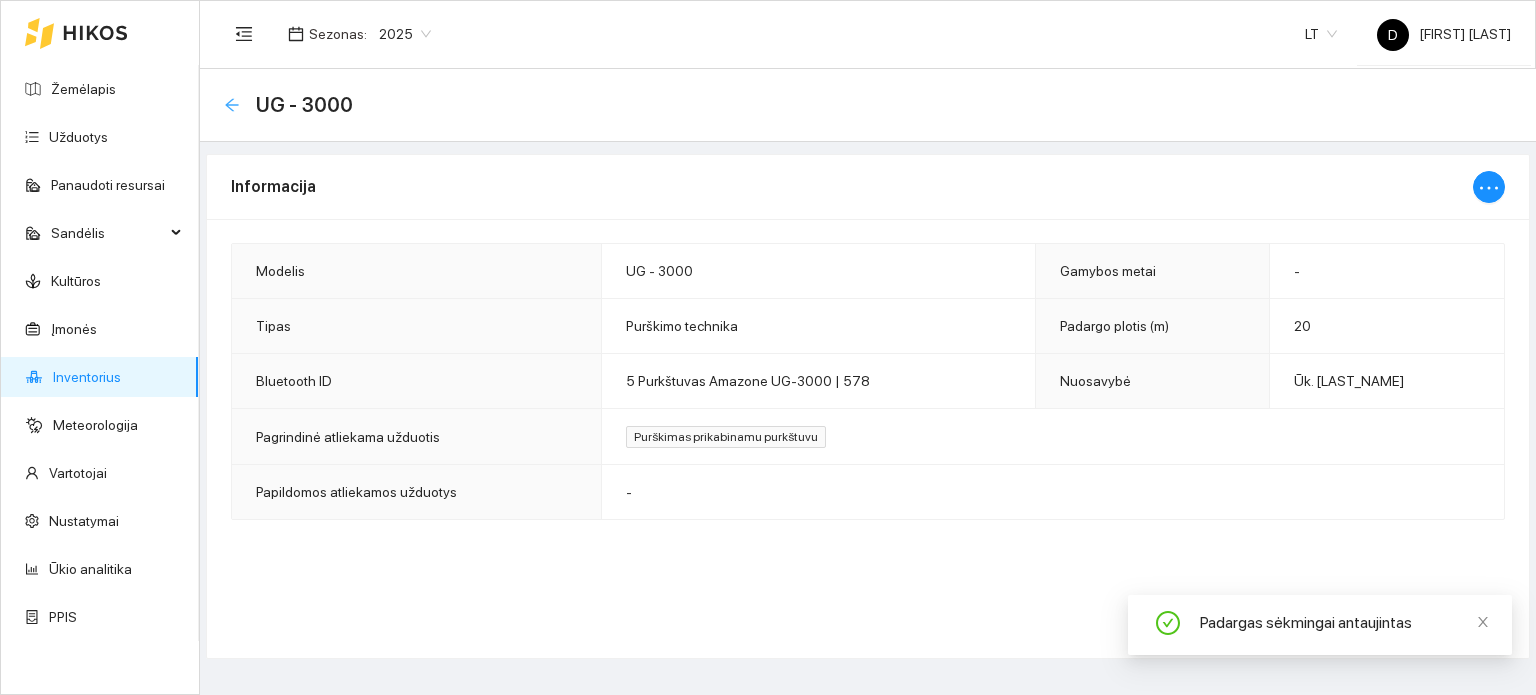 click 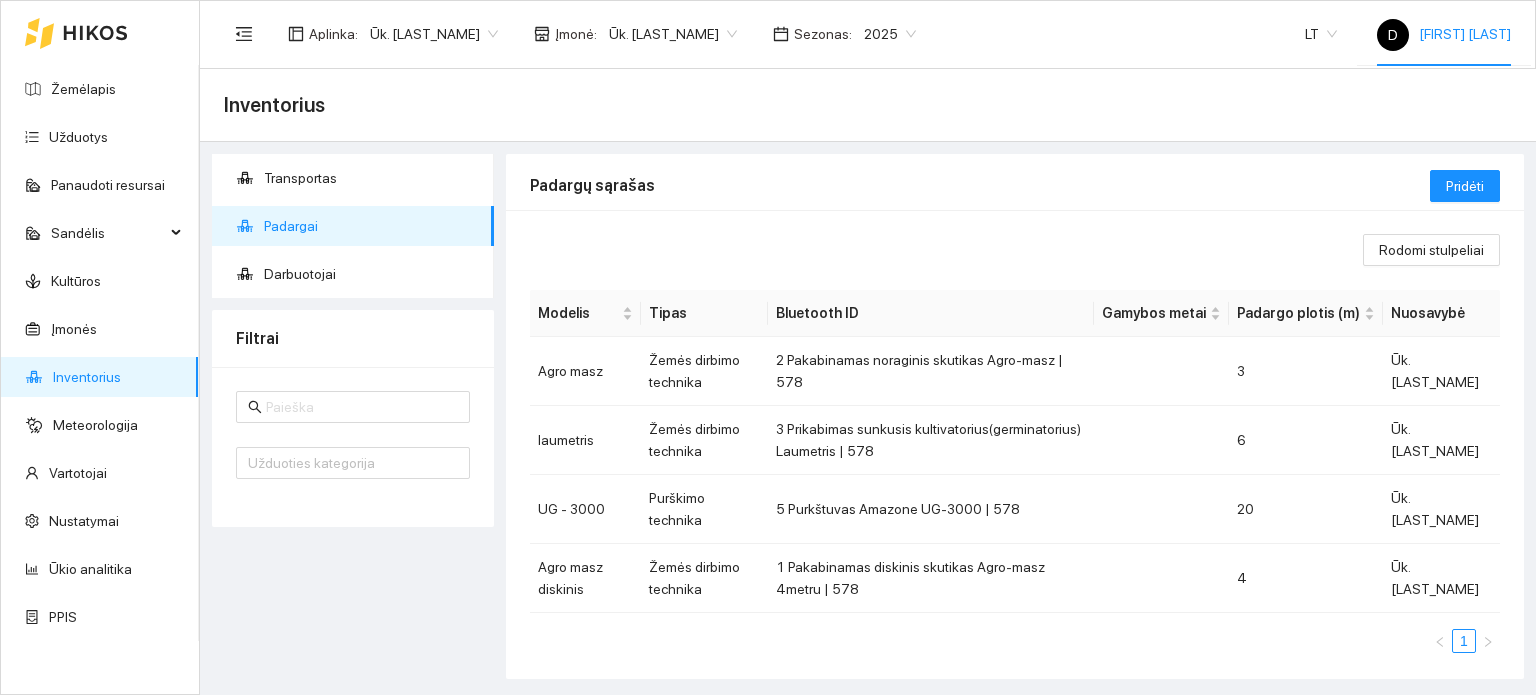 click on "D Domantas Margelis" at bounding box center (1444, 34) 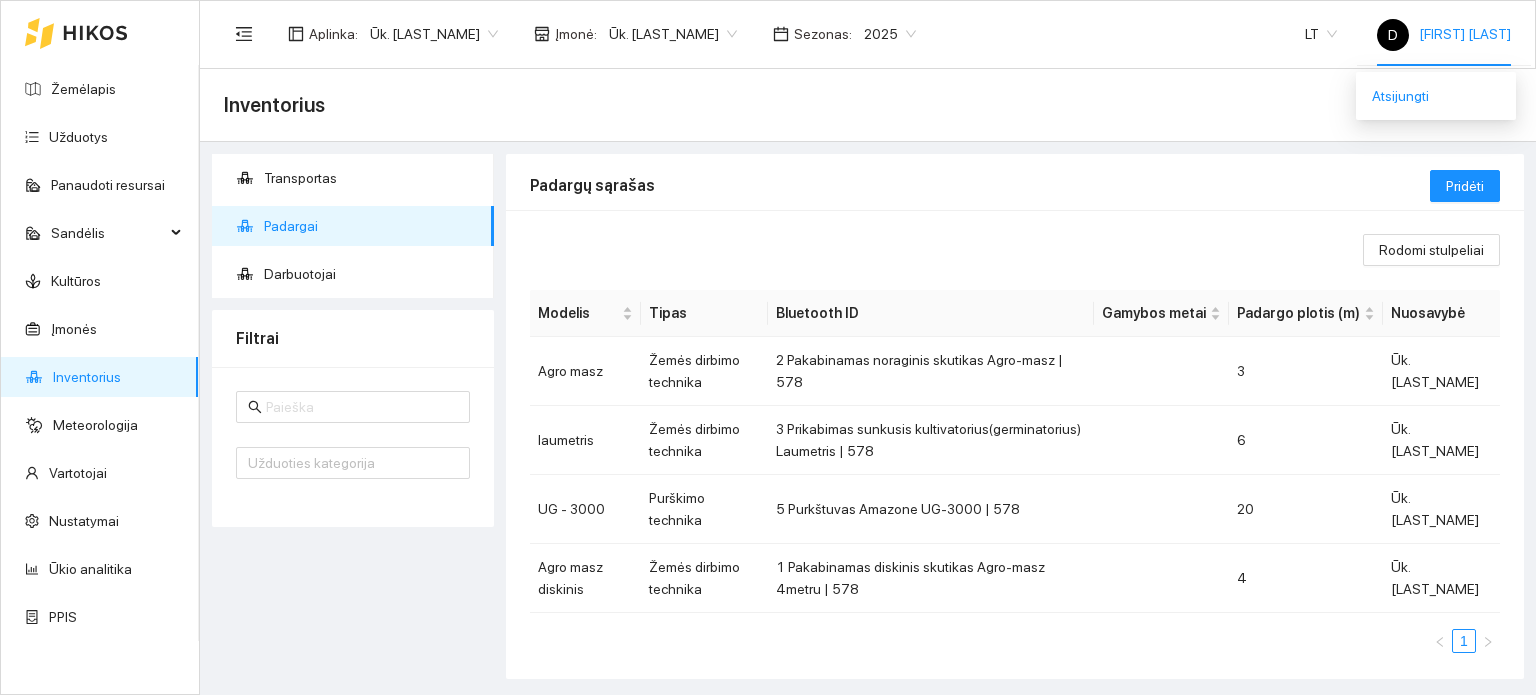 click on "Atsijungti" at bounding box center (1436, 96) 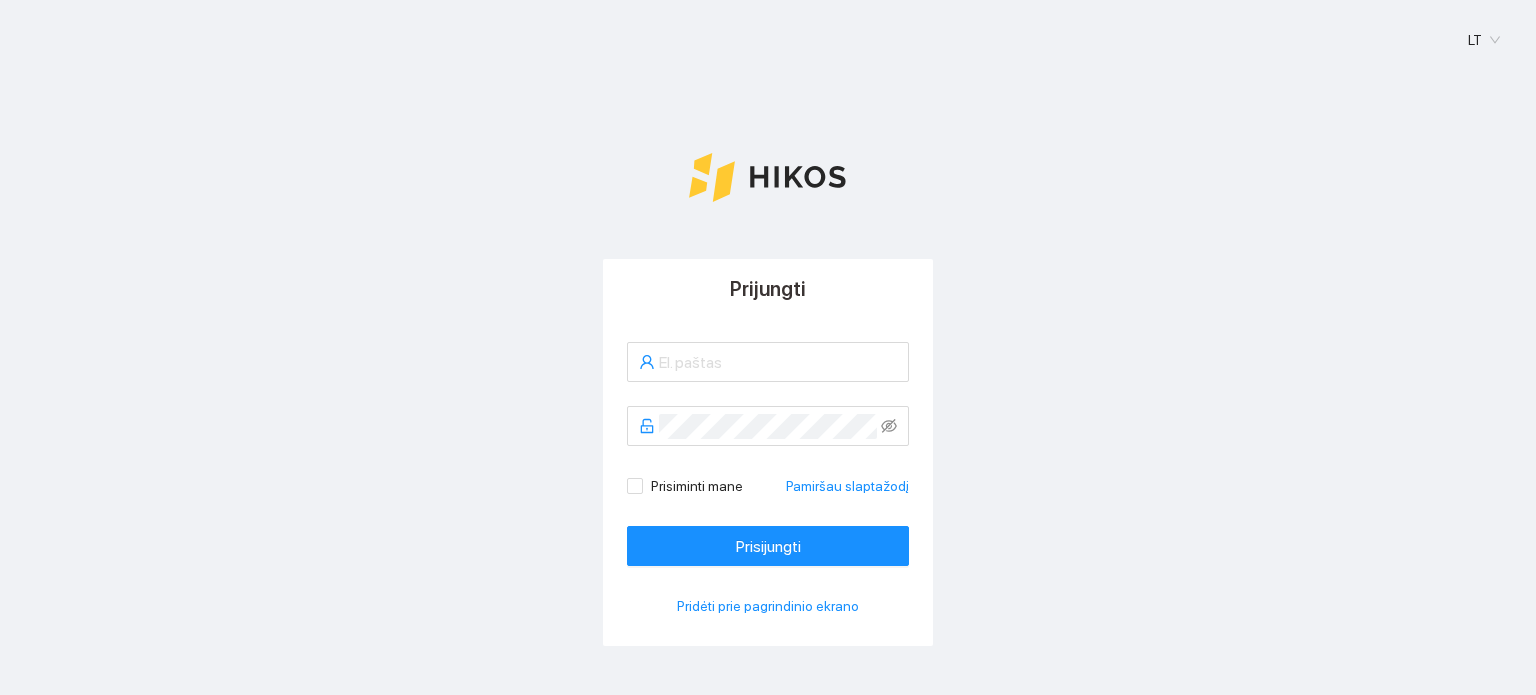 scroll, scrollTop: 0, scrollLeft: 0, axis: both 